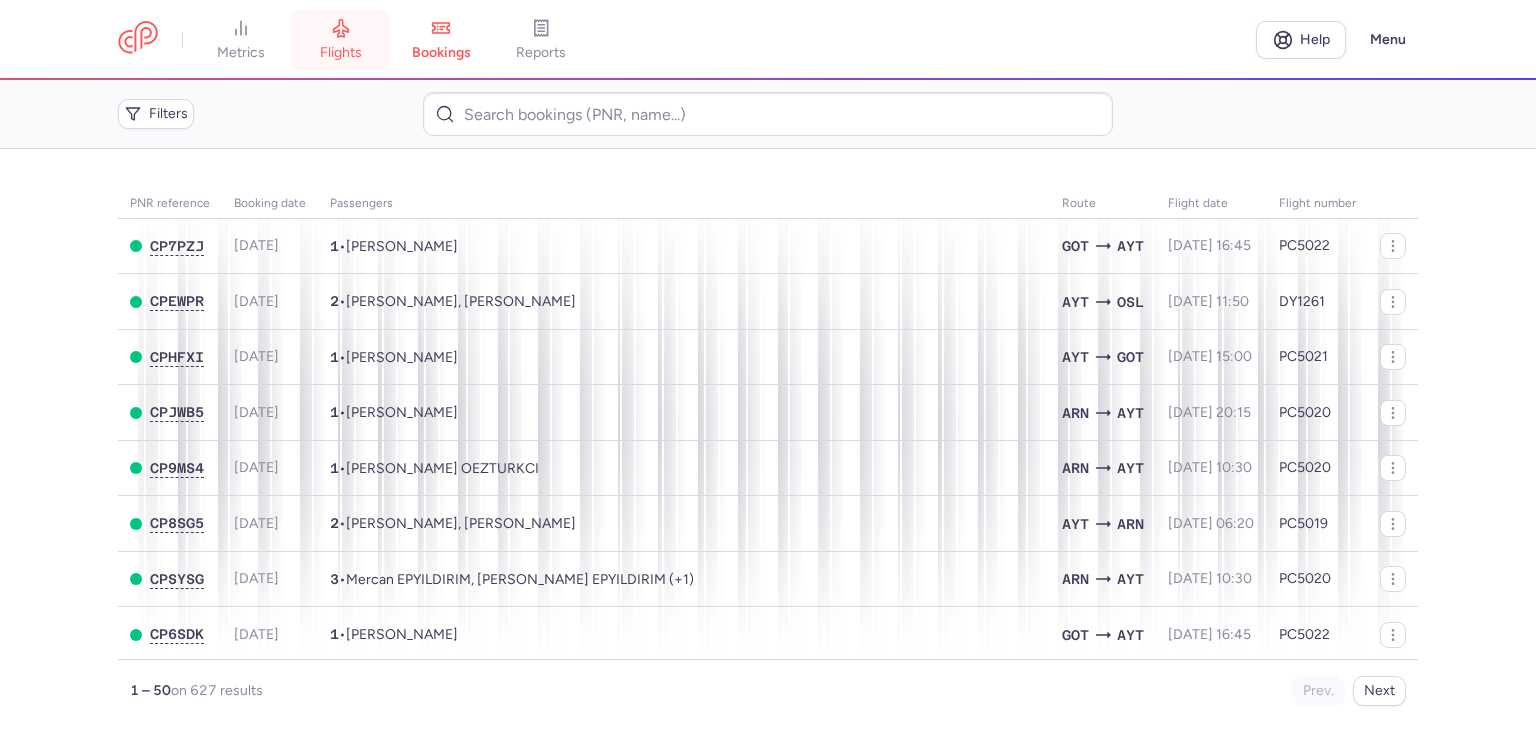 scroll, scrollTop: 0, scrollLeft: 0, axis: both 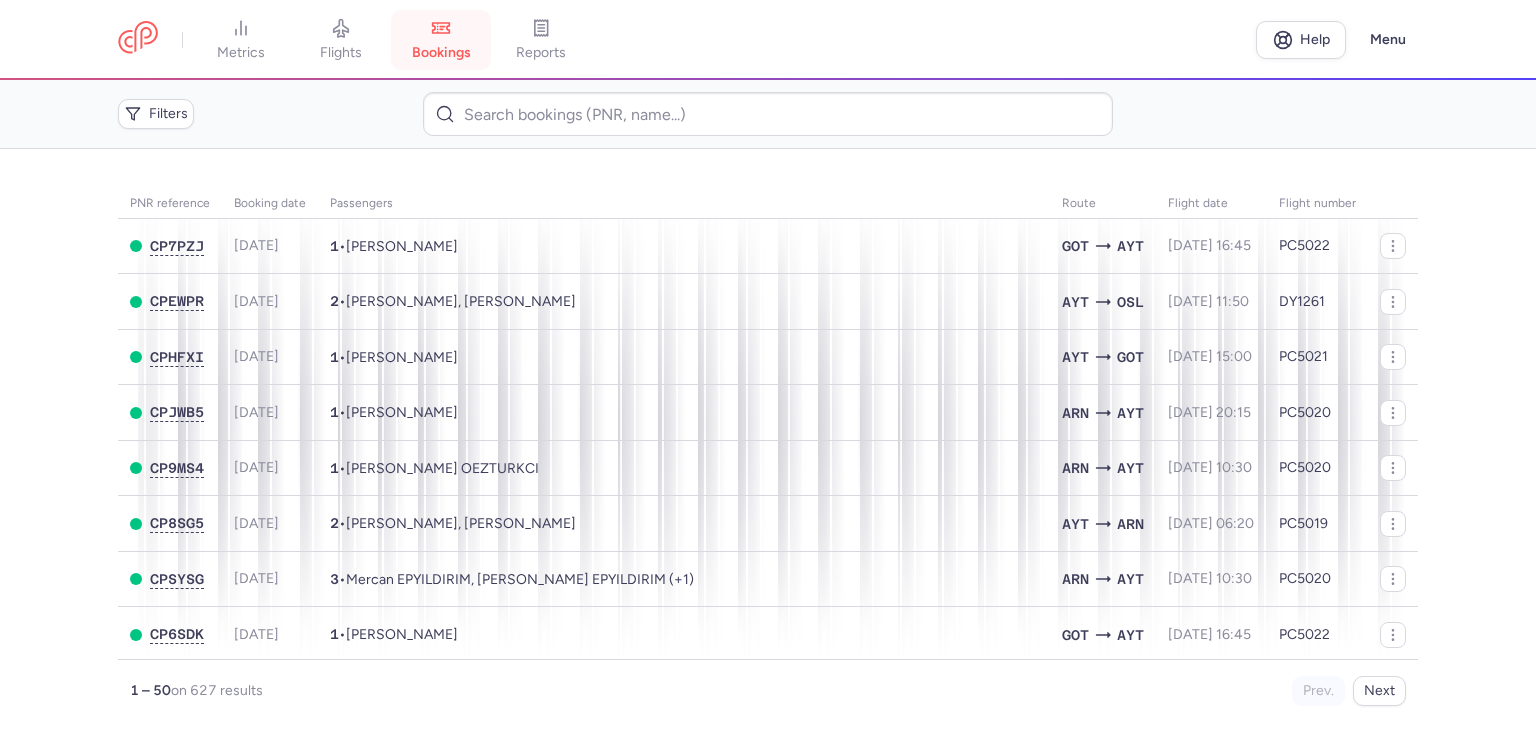 click on "bookings" at bounding box center [441, 40] 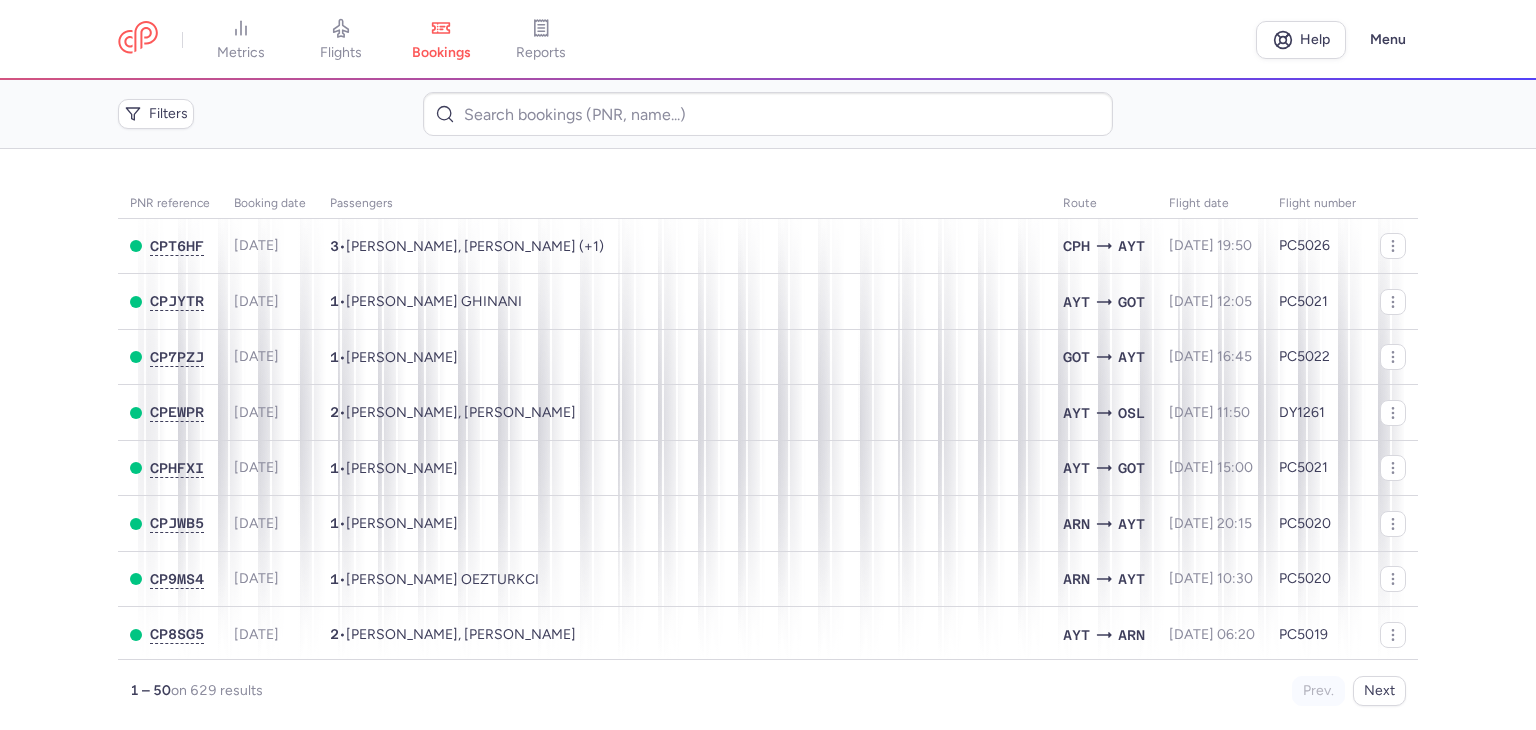 scroll, scrollTop: 0, scrollLeft: 0, axis: both 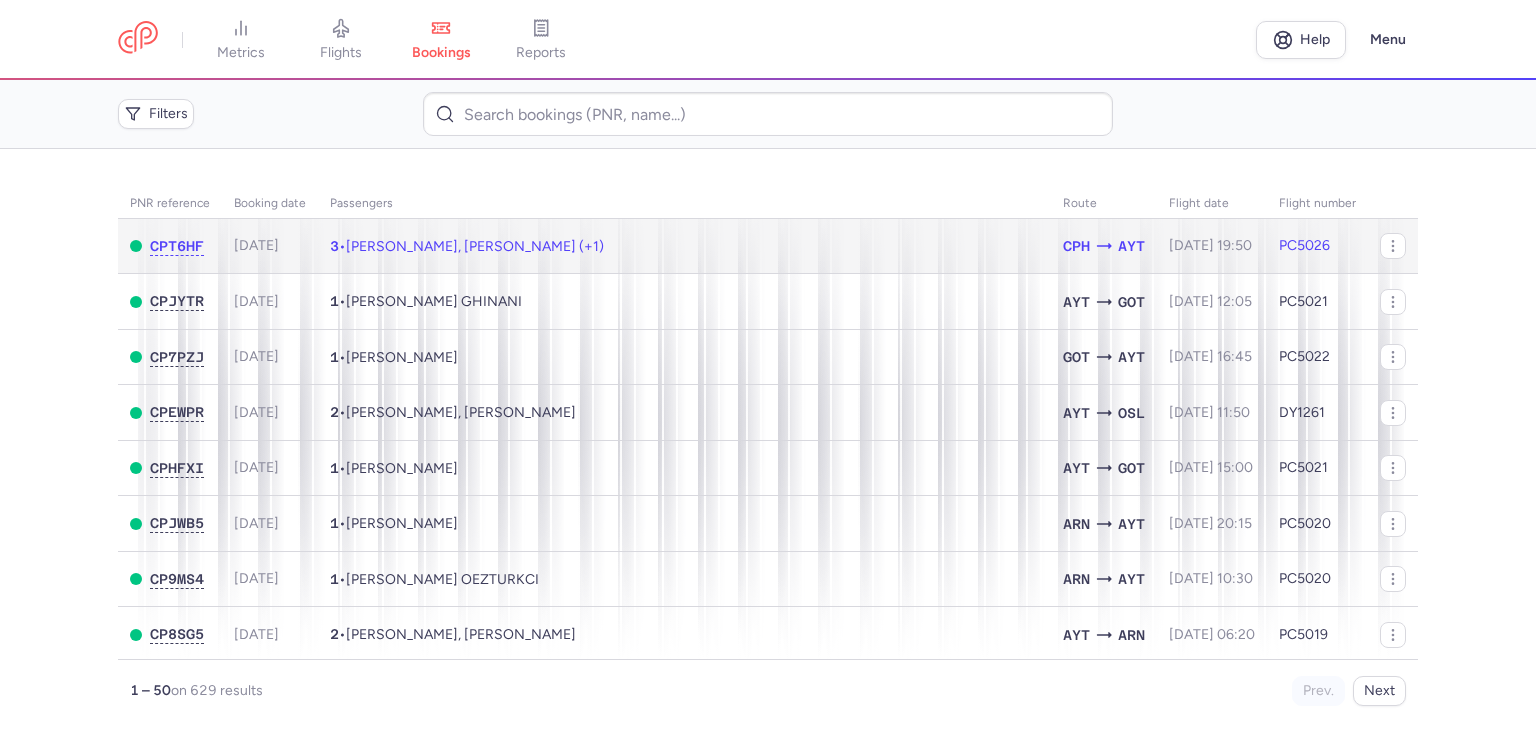 click on "3  •  Rima KHATTAB, Kalsoum HALIMAH (+1)" at bounding box center (684, 246) 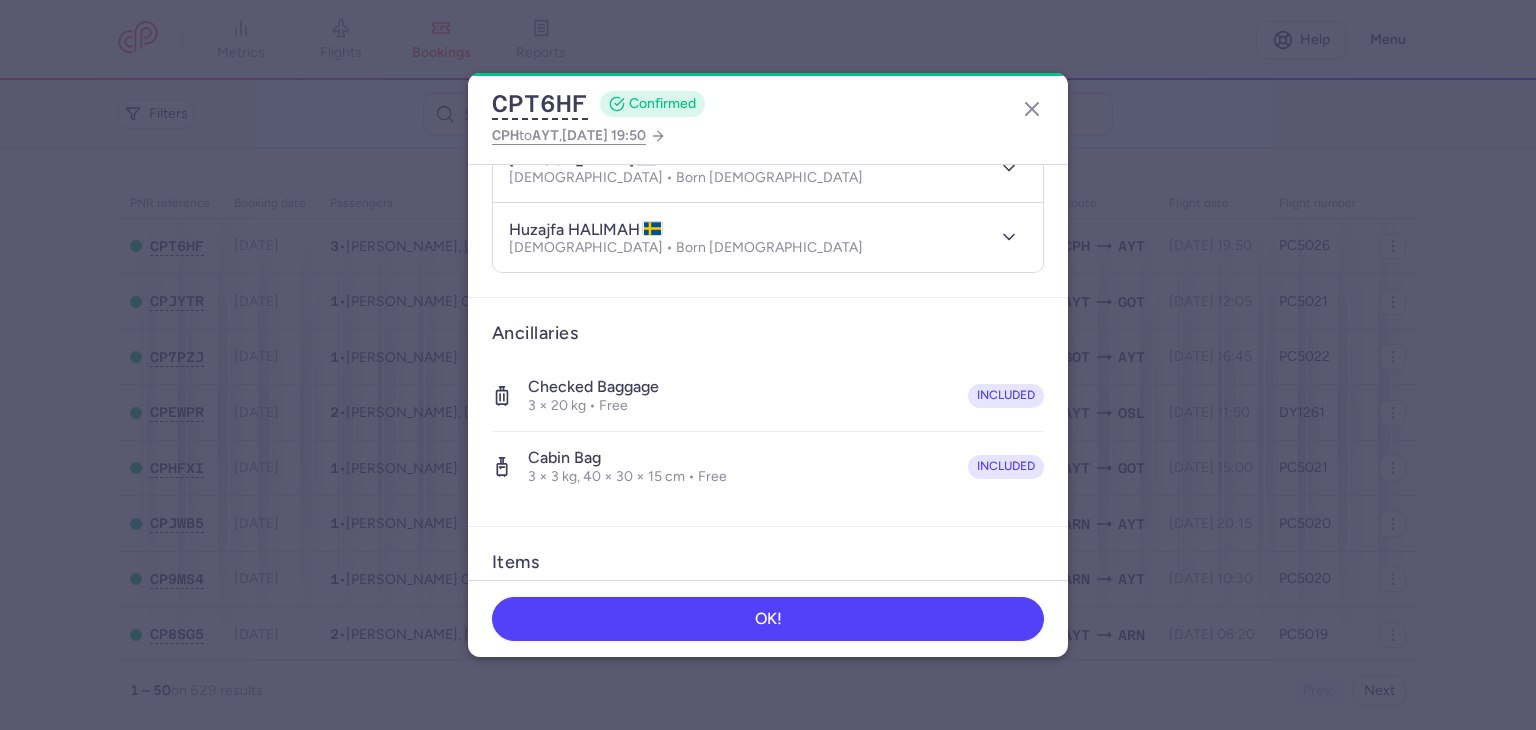 scroll, scrollTop: 533, scrollLeft: 0, axis: vertical 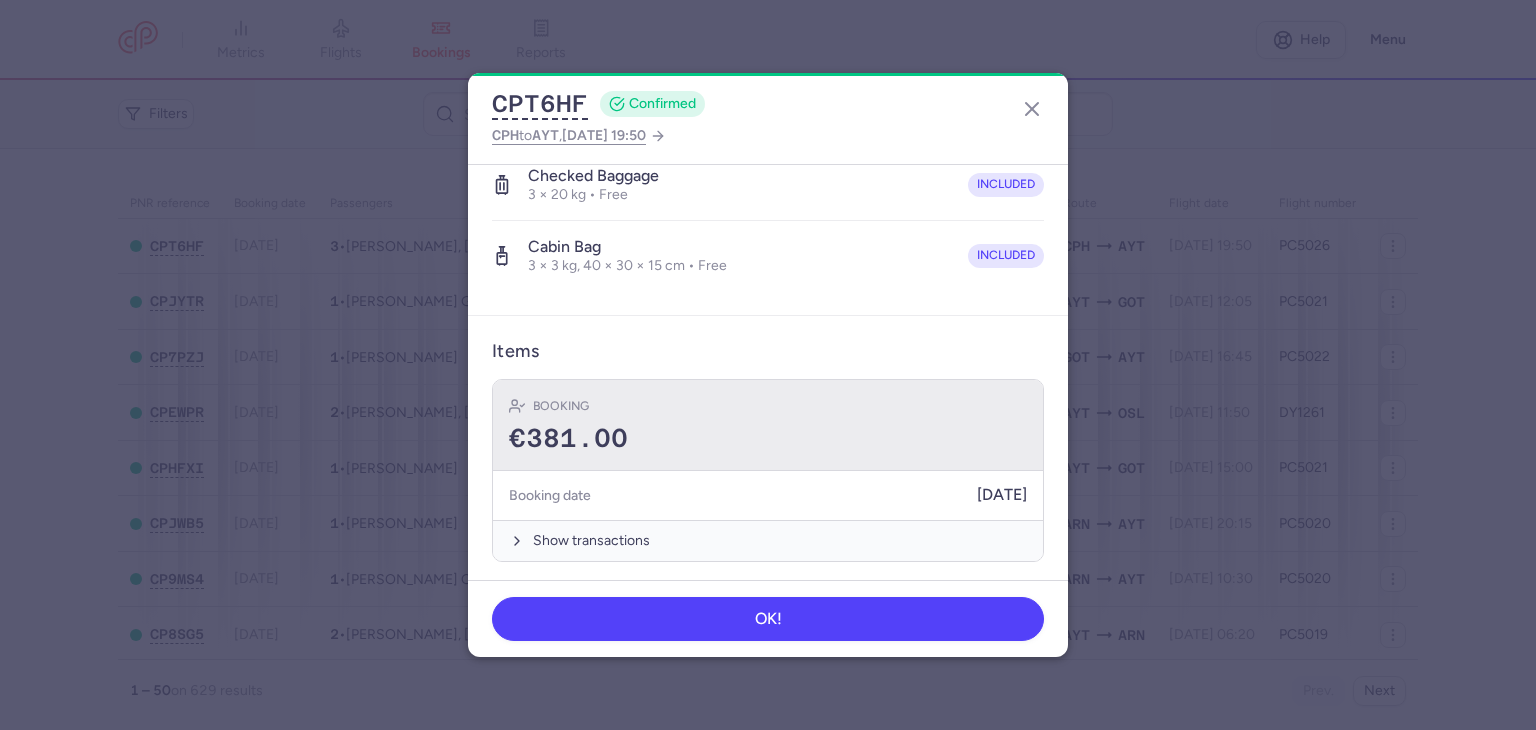 click on "Booking €381.00" at bounding box center (768, 425) 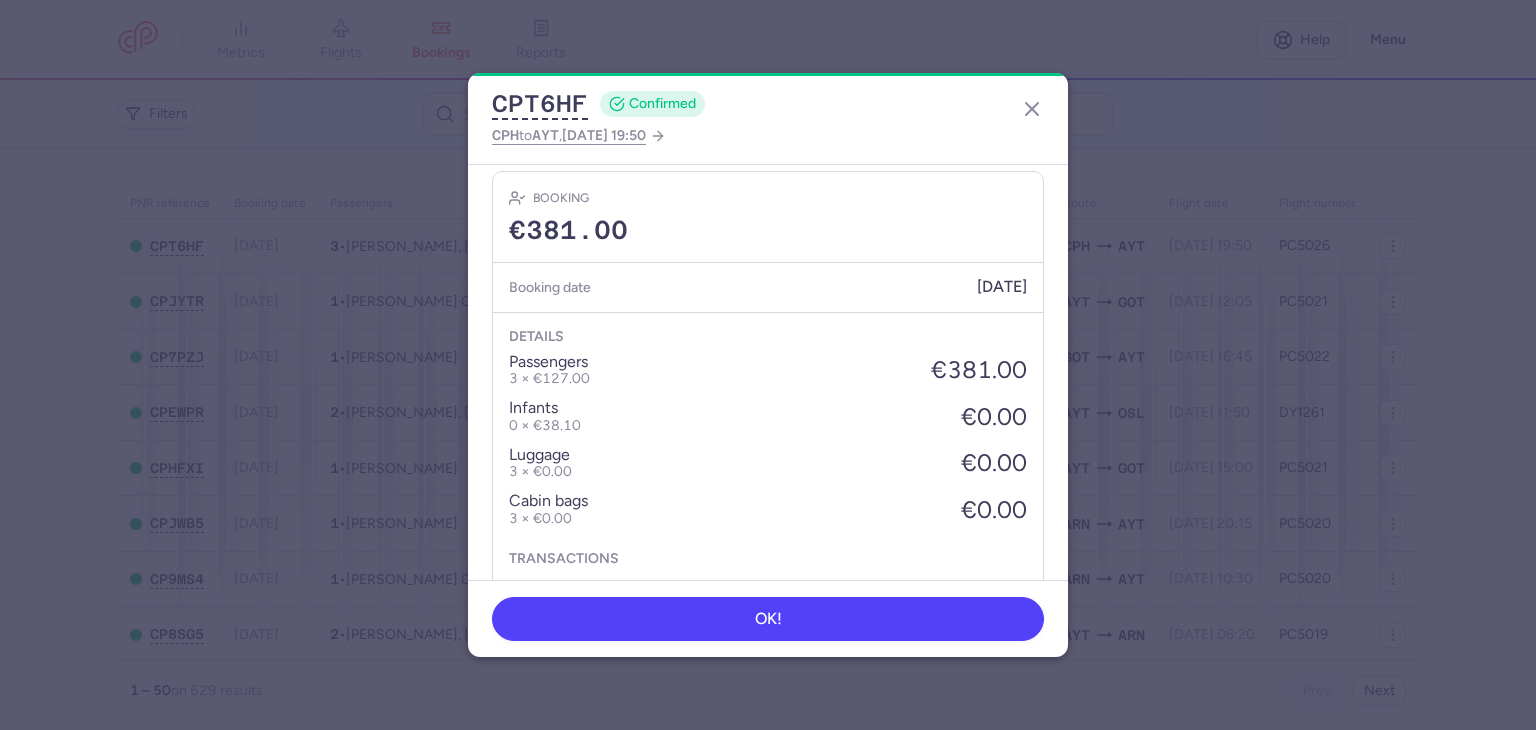 scroll, scrollTop: 840, scrollLeft: 0, axis: vertical 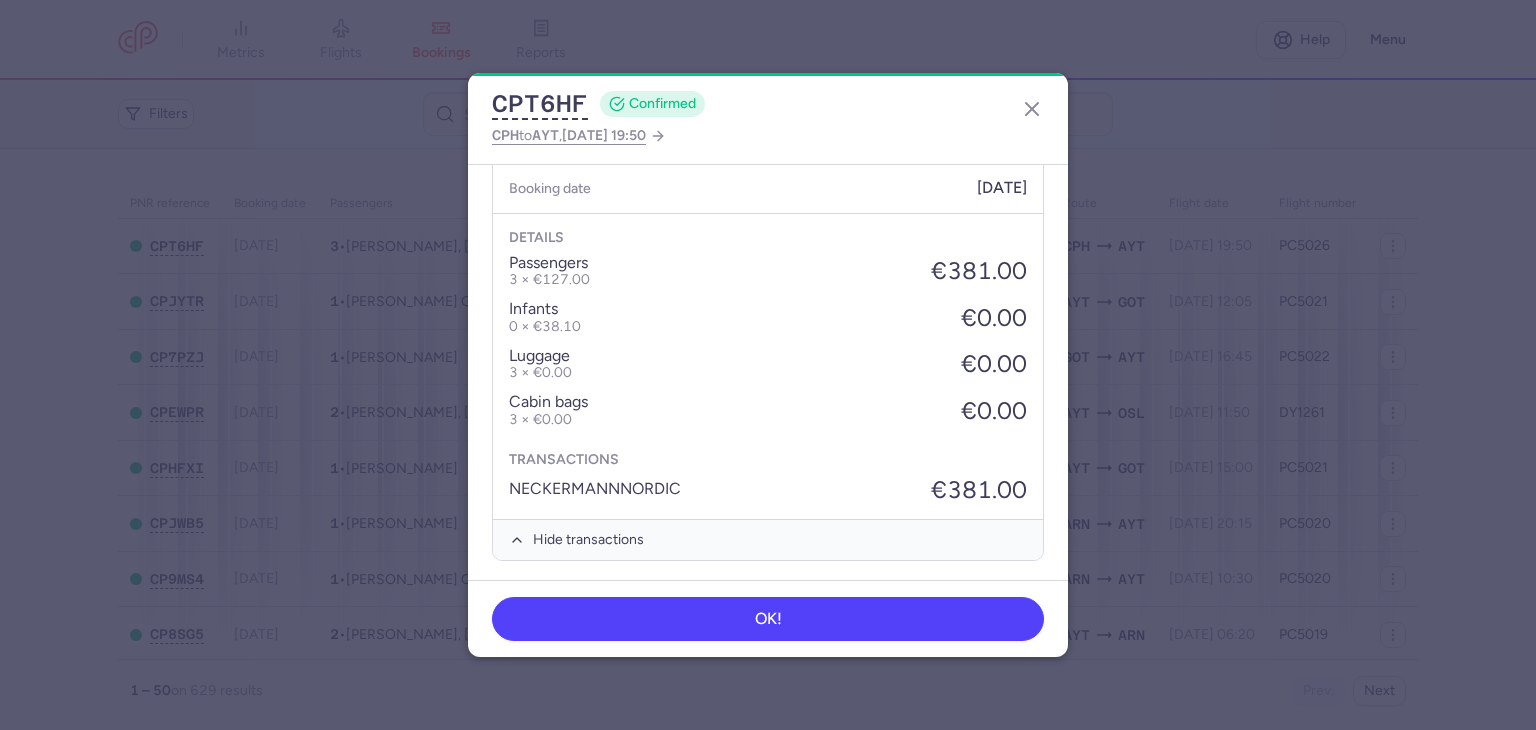 drag, startPoint x: 1040, startPoint y: 98, endPoint x: 1029, endPoint y: 101, distance: 11.401754 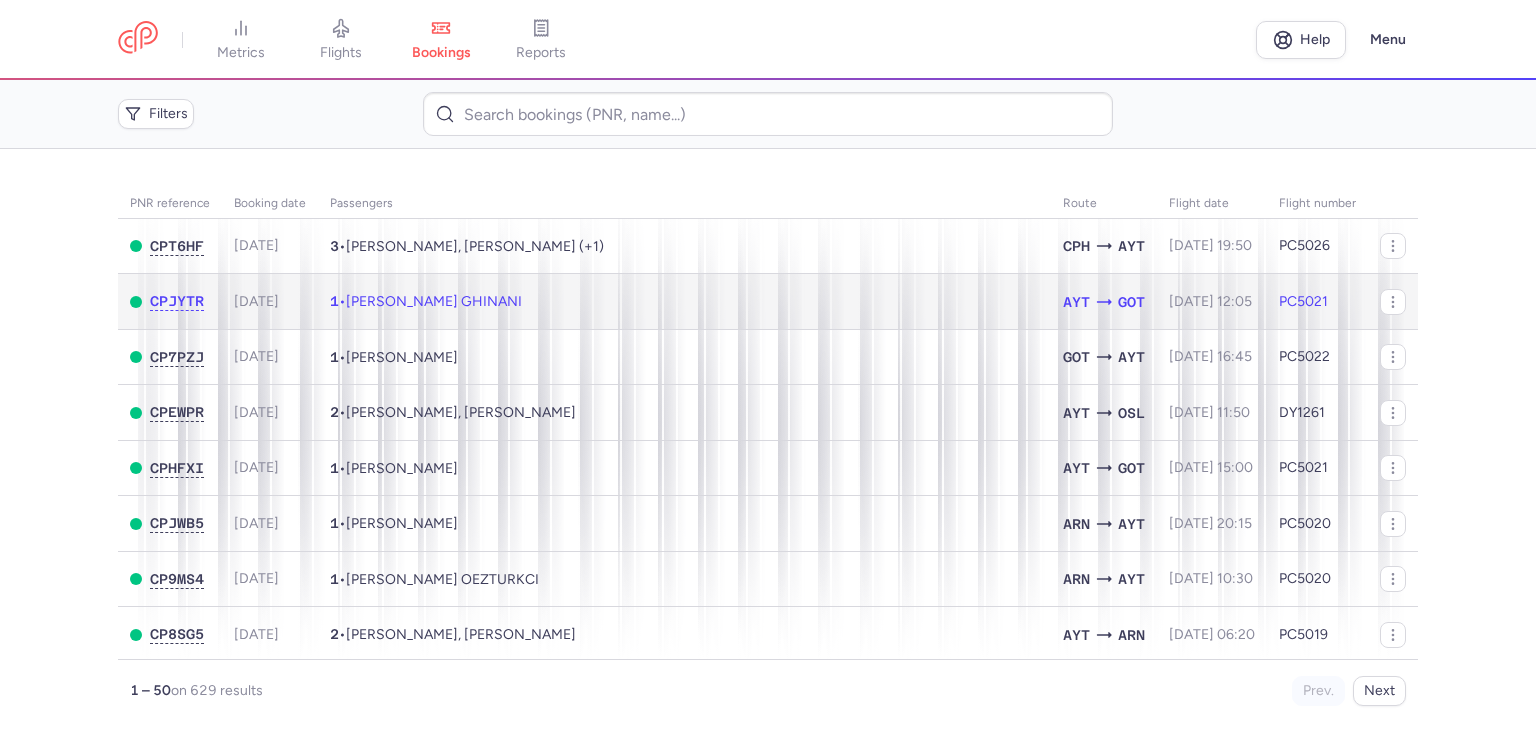 click on "1  •  Ali TAVAKOLI GHINANI" at bounding box center (684, 302) 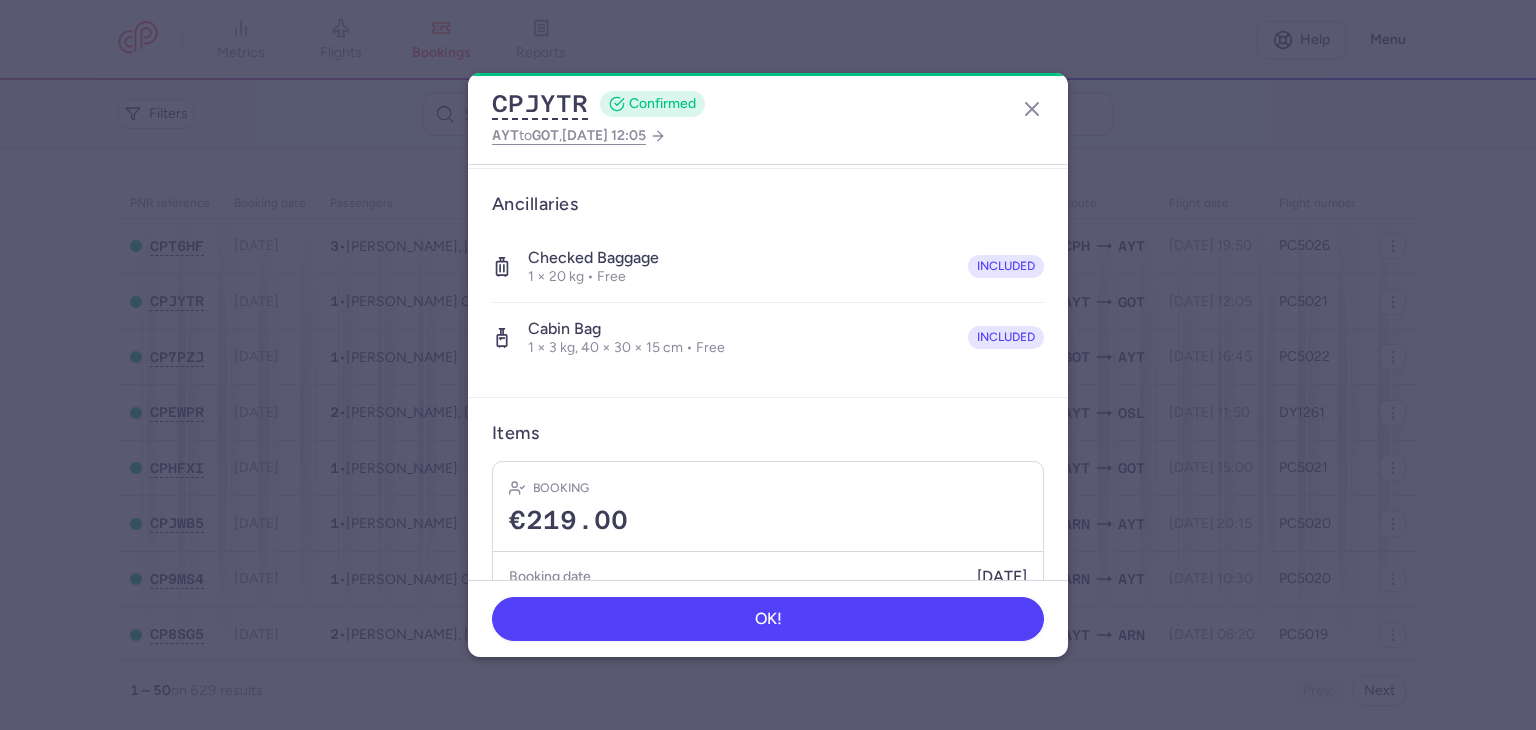 scroll, scrollTop: 196, scrollLeft: 0, axis: vertical 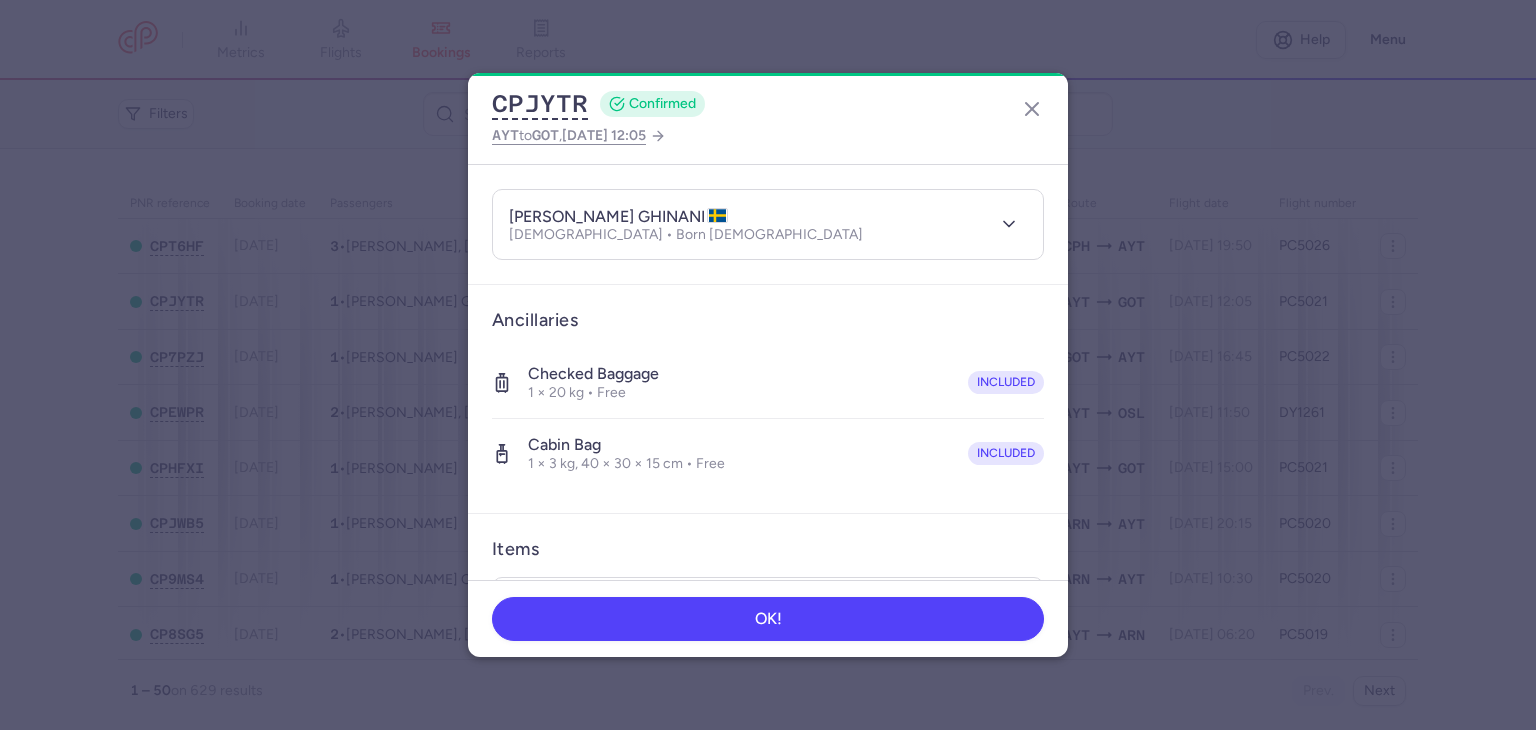 click on "ali TAVAKOLI GHINANI  Male • Born 03/09/1991" at bounding box center (768, 224) 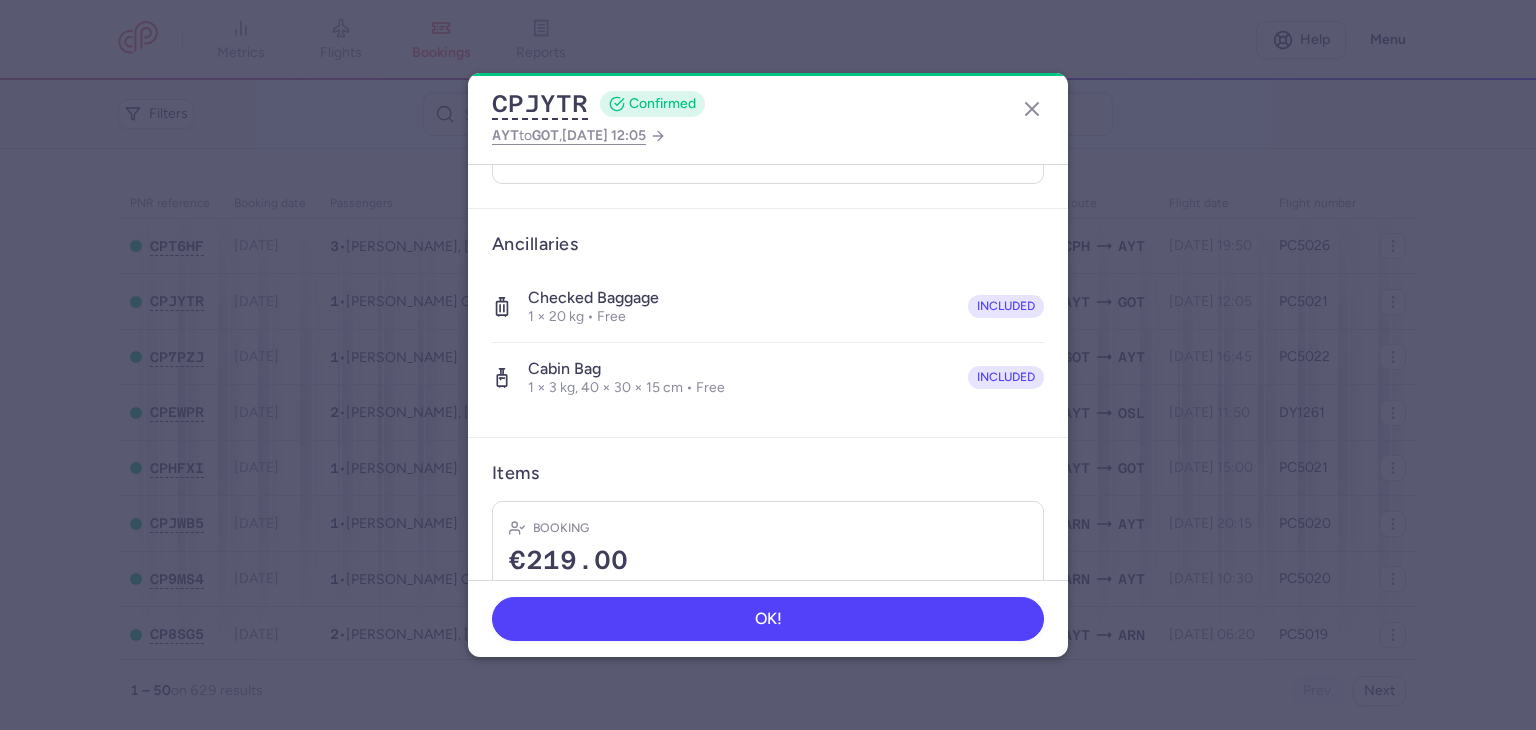 scroll, scrollTop: 396, scrollLeft: 0, axis: vertical 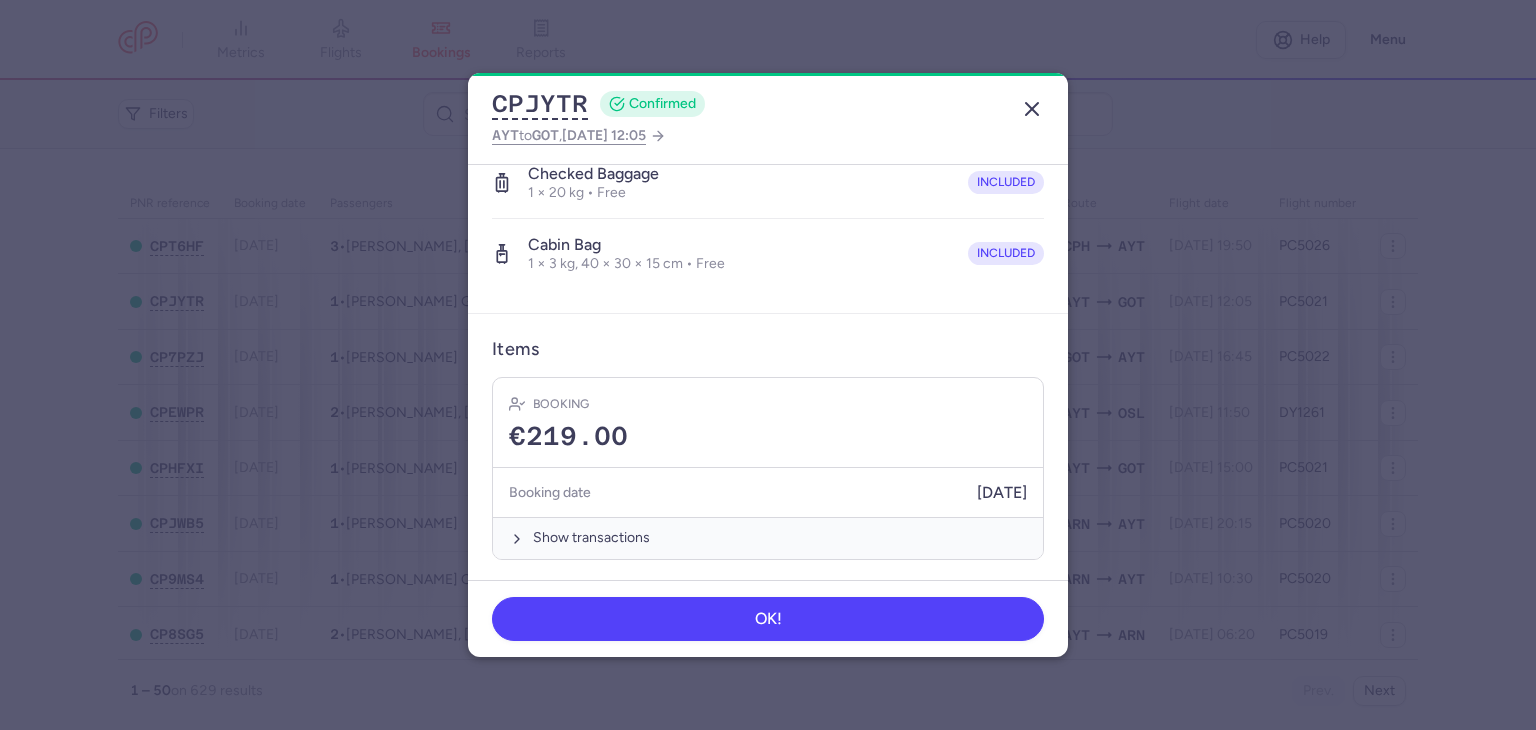 click 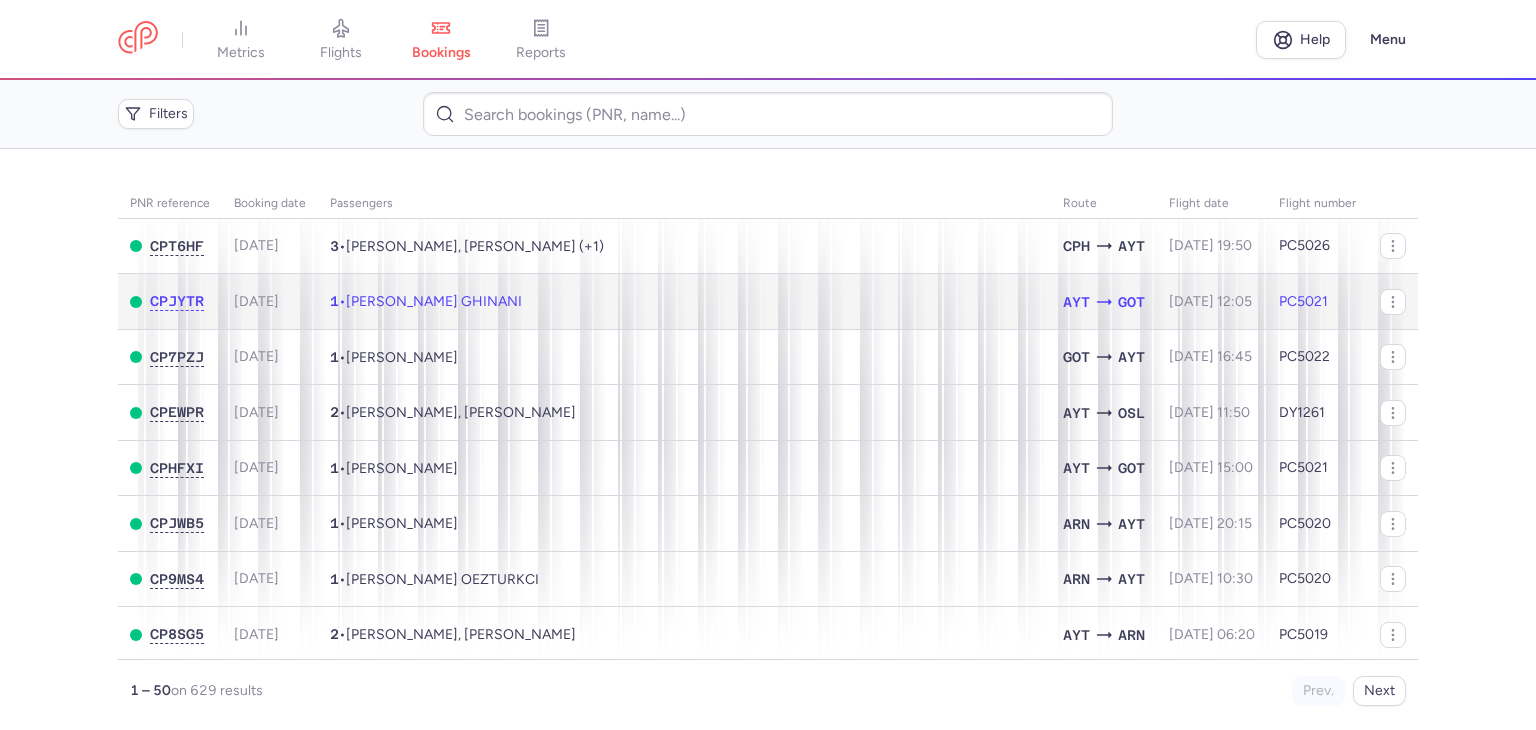 click on "1  •  Ali TAVAKOLI GHINANI" at bounding box center [684, 302] 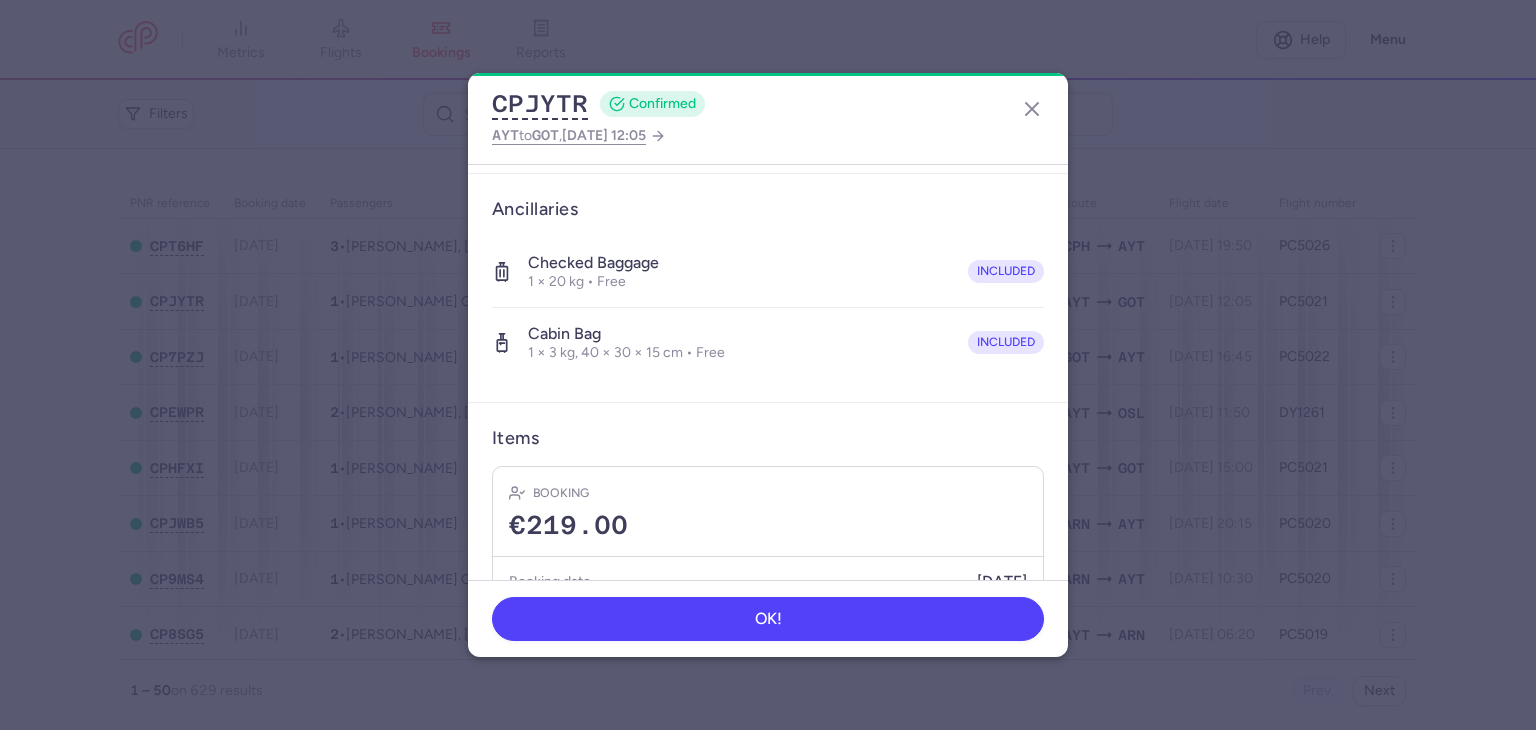 scroll, scrollTop: 0, scrollLeft: 0, axis: both 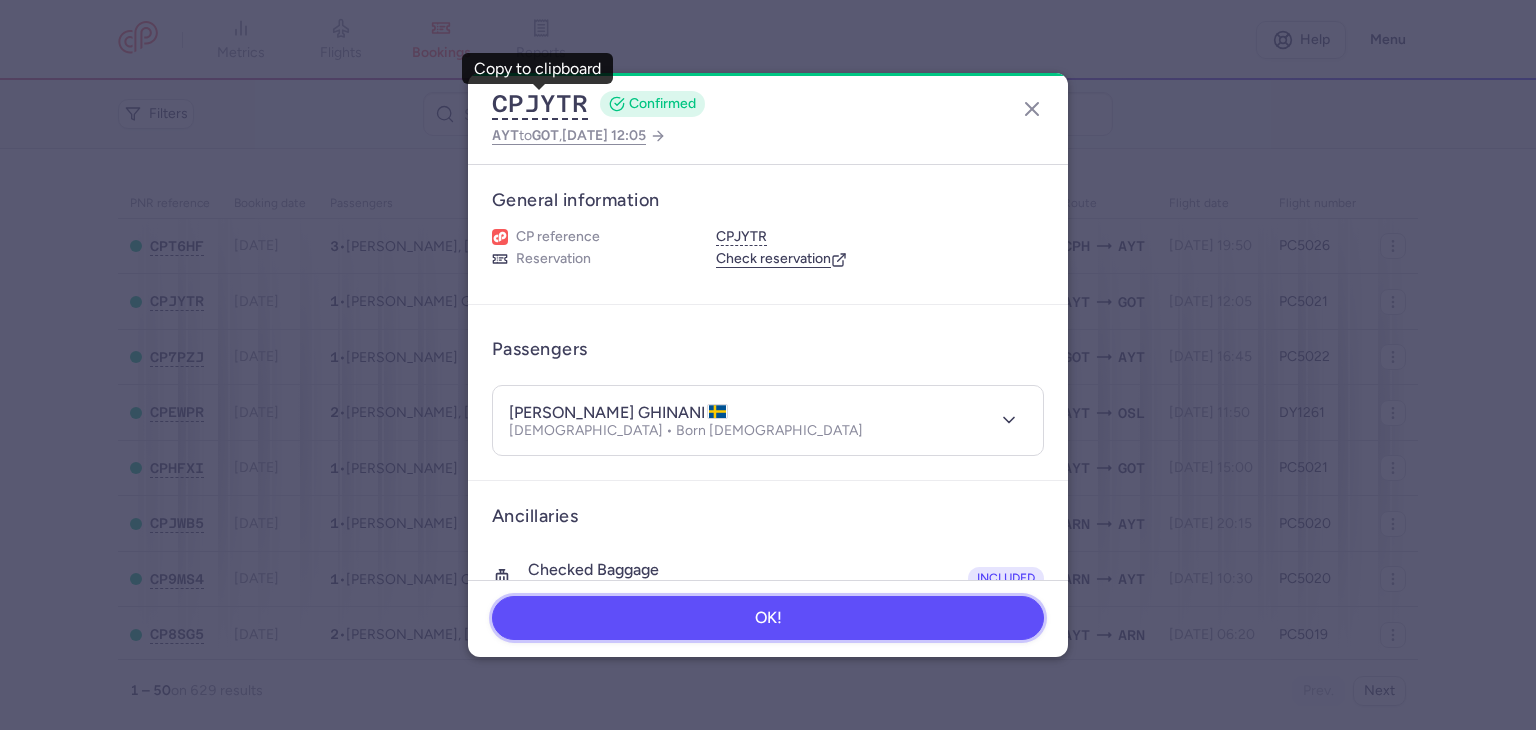 click on "OK!" at bounding box center (768, 618) 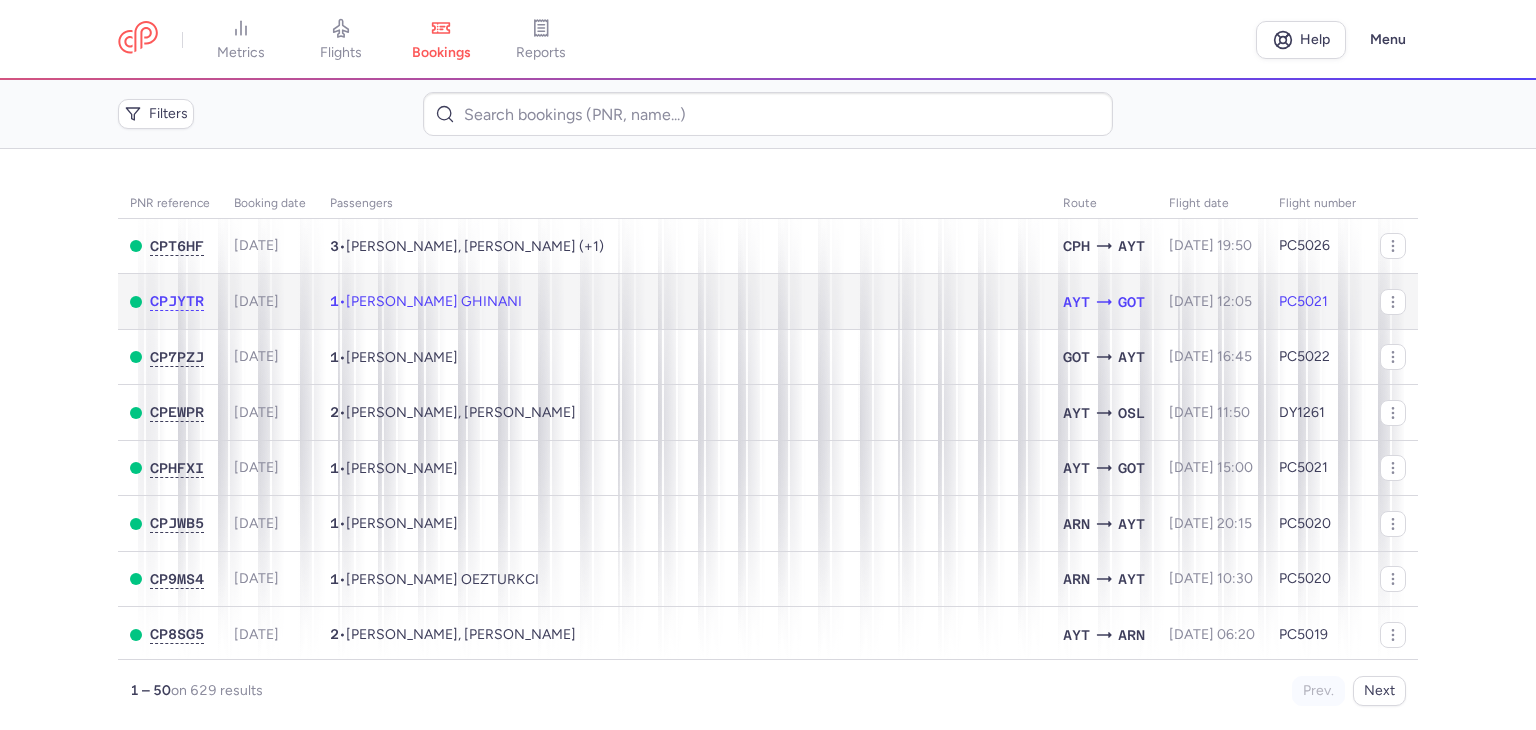 click on "1  •  Ali TAVAKOLI GHINANI" at bounding box center (684, 302) 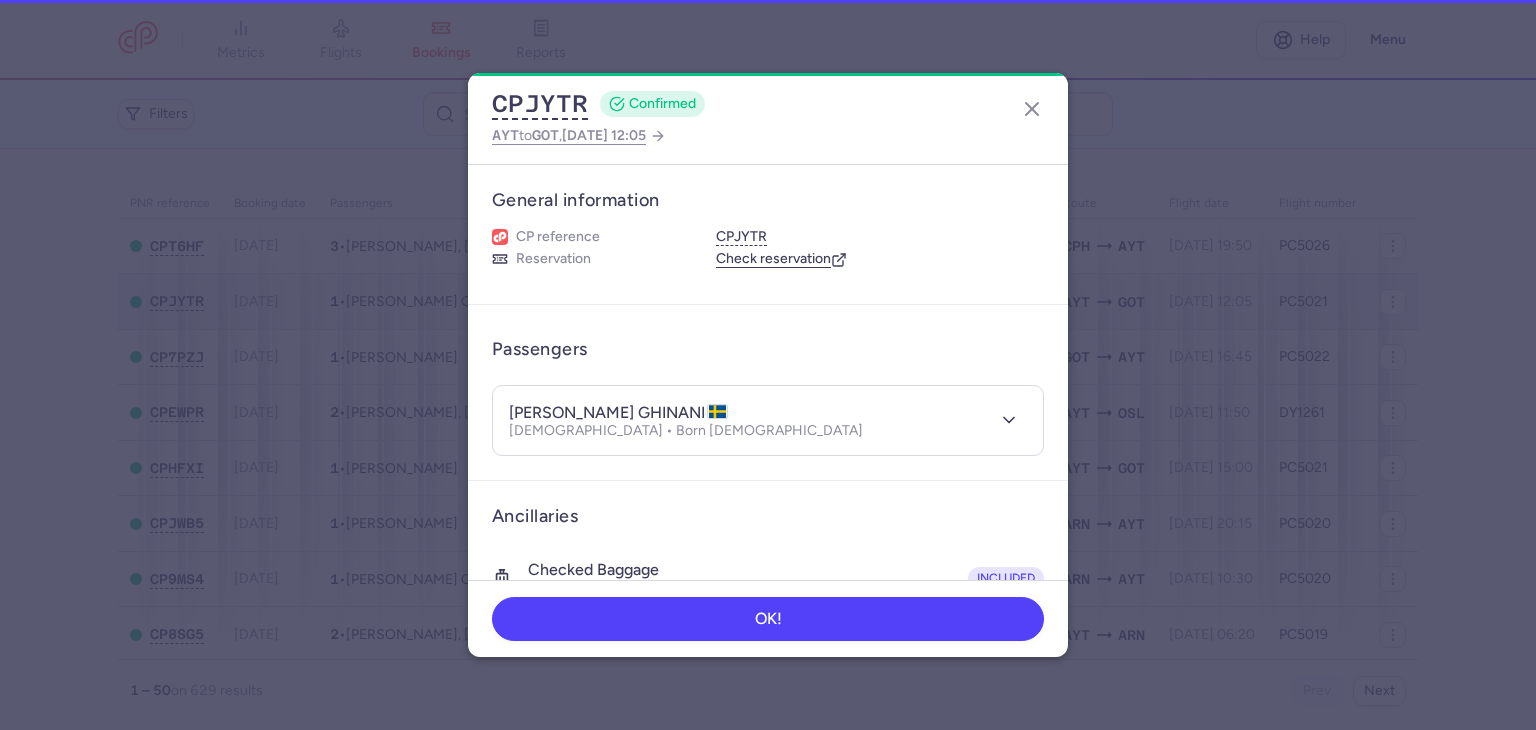 type 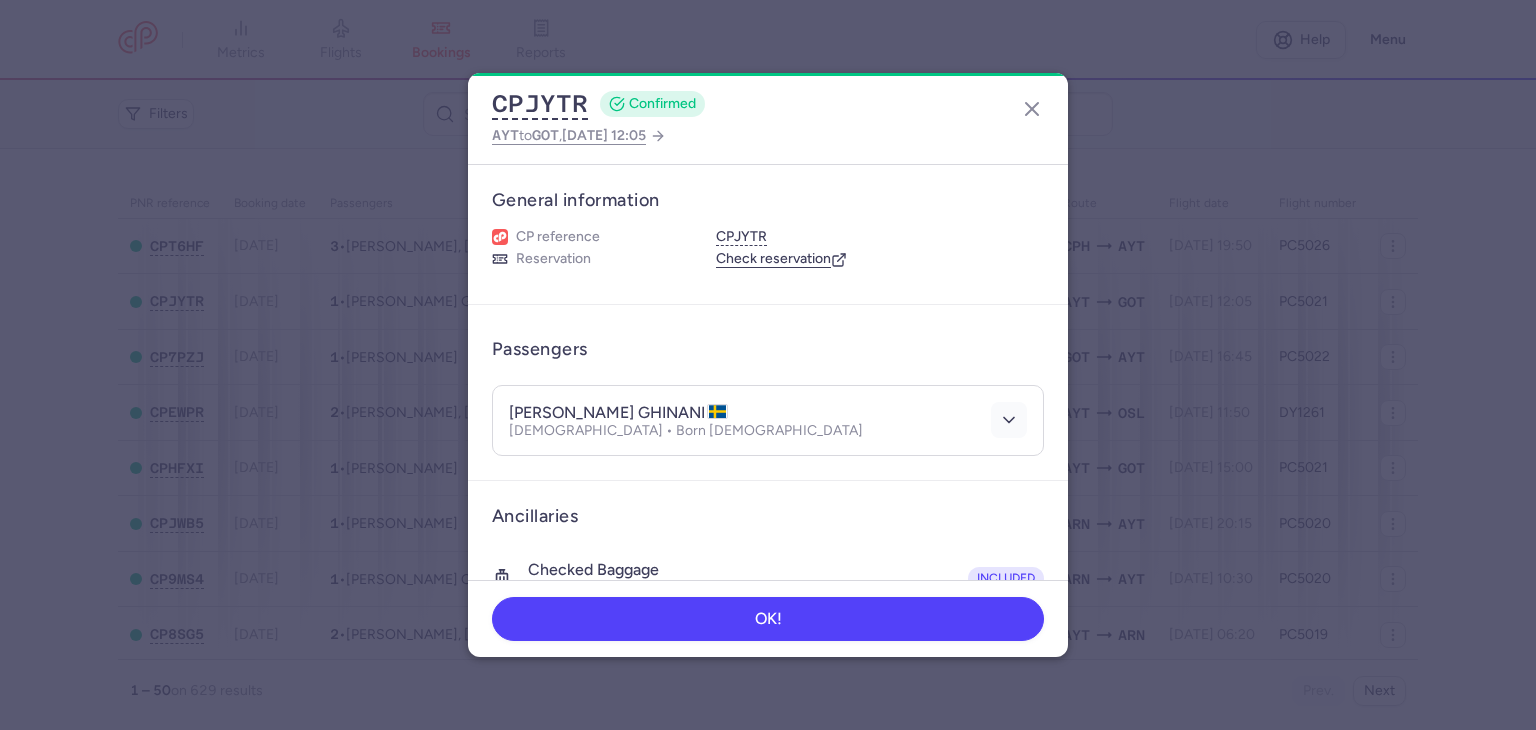 click at bounding box center [1009, 420] 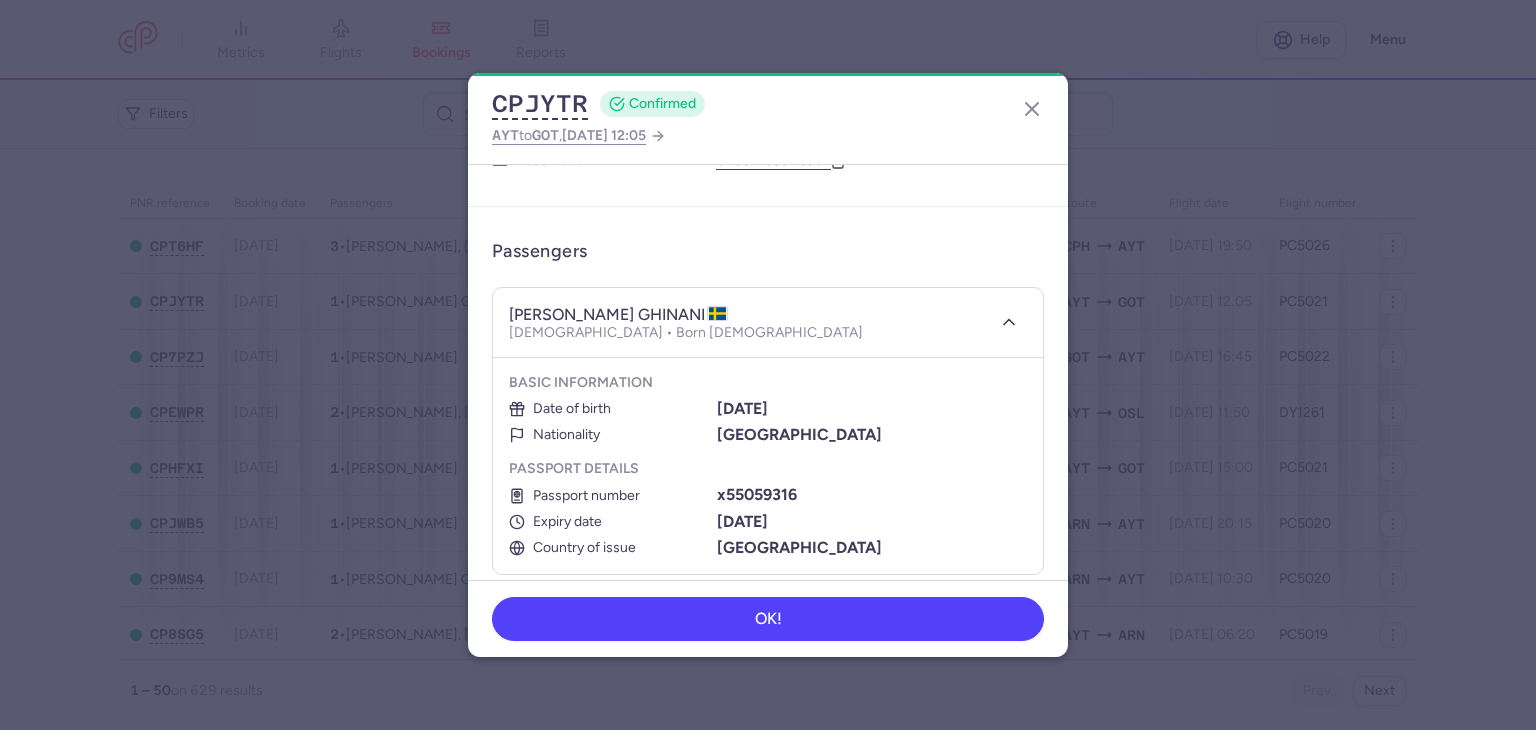 scroll, scrollTop: 200, scrollLeft: 0, axis: vertical 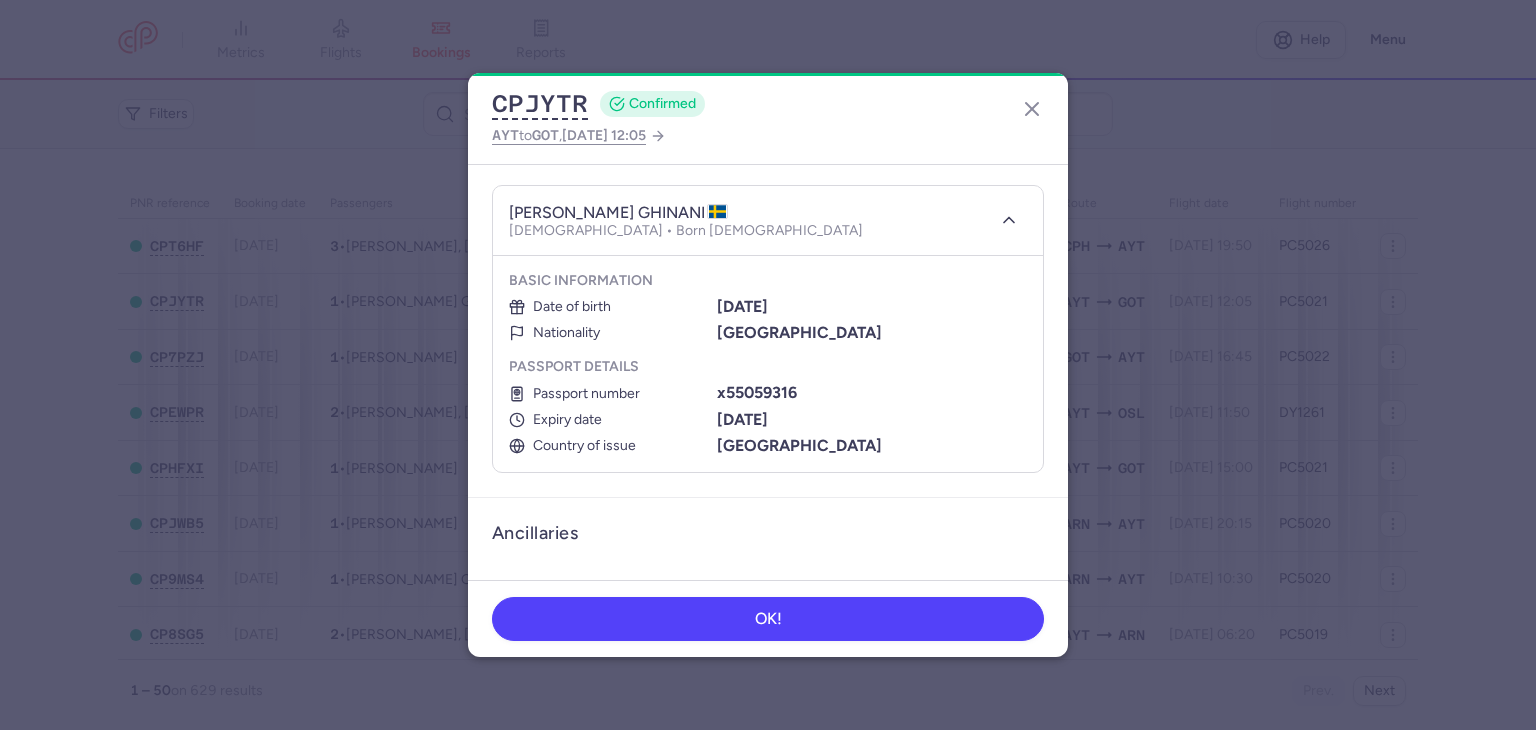 type 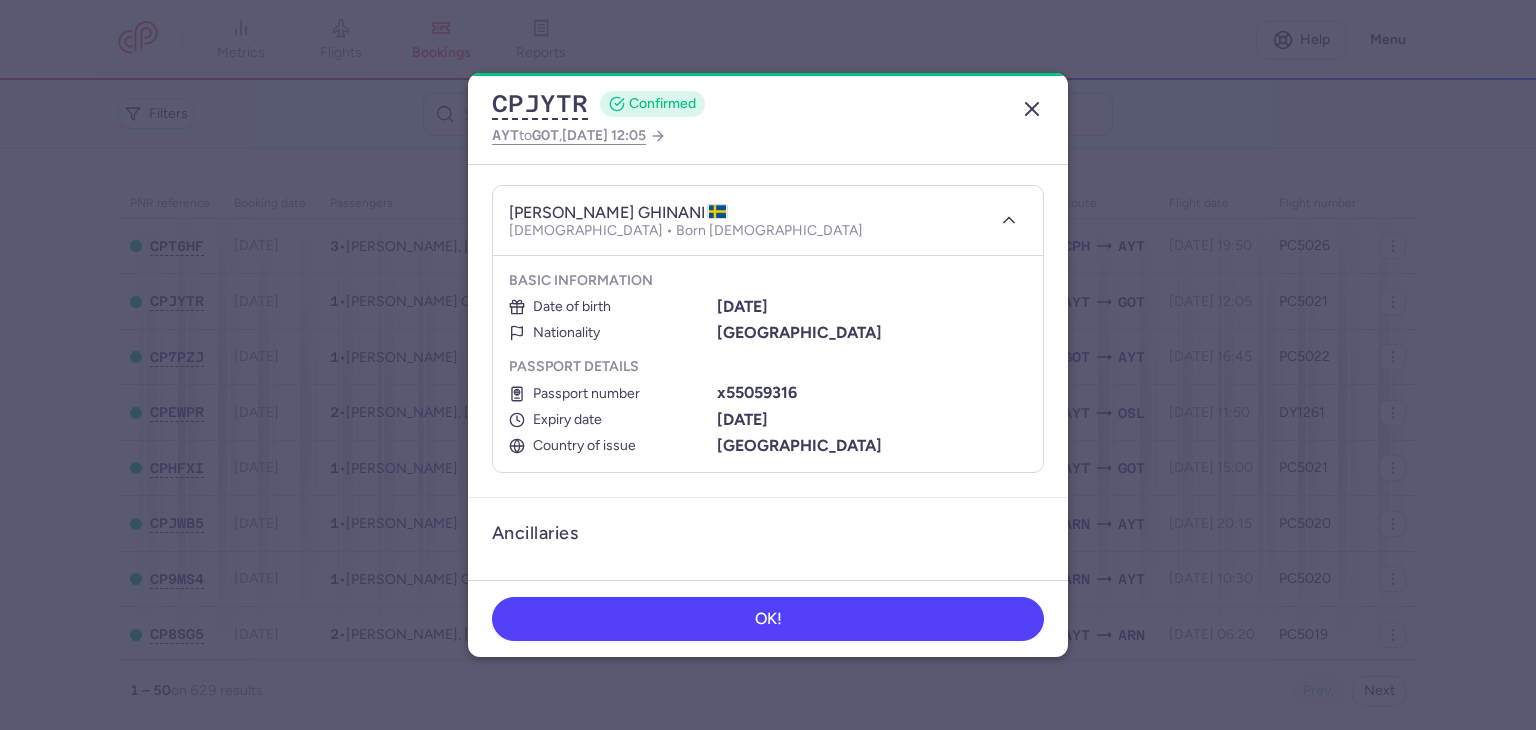 click 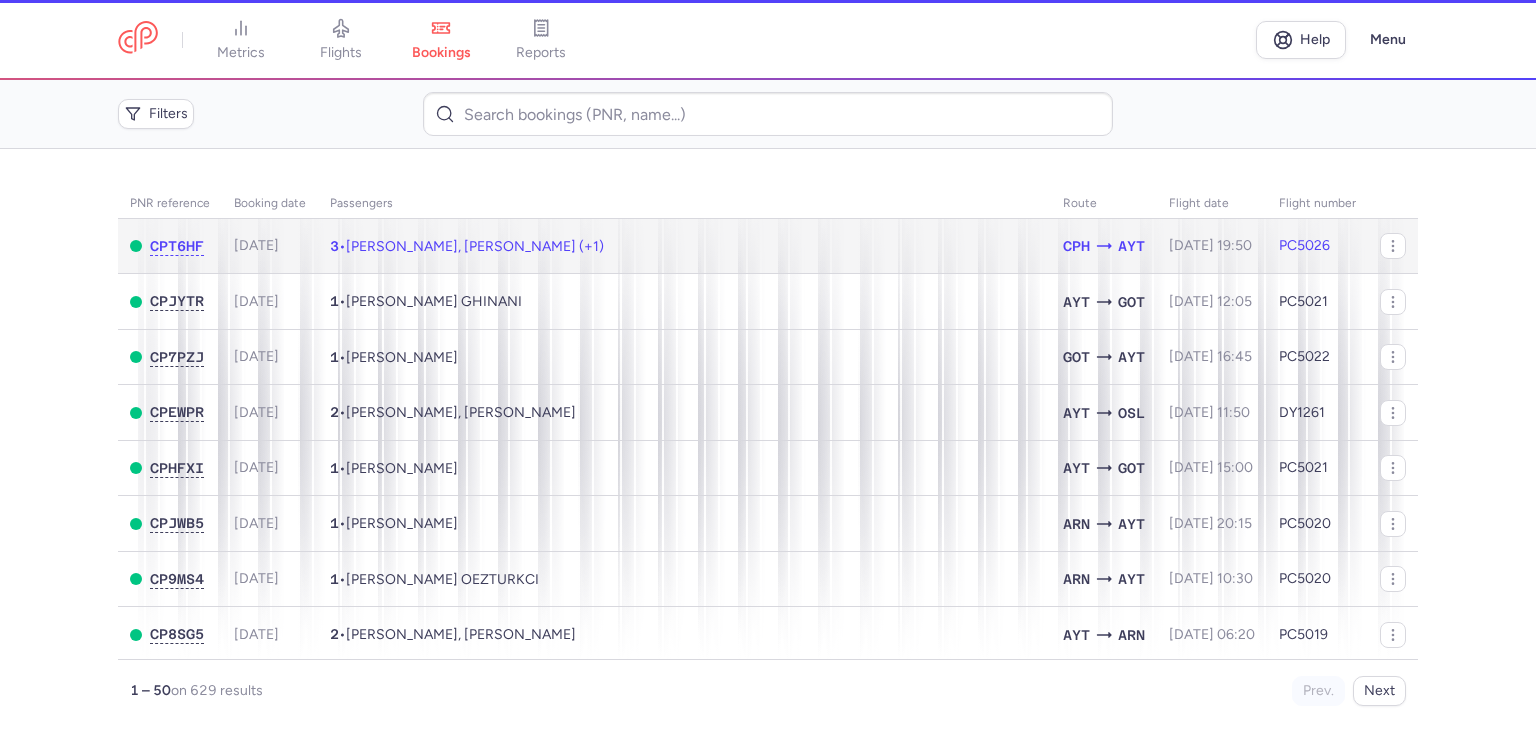 click on "3  •  Rima KHATTAB, Kalsoum HALIMAH (+1)" at bounding box center [684, 246] 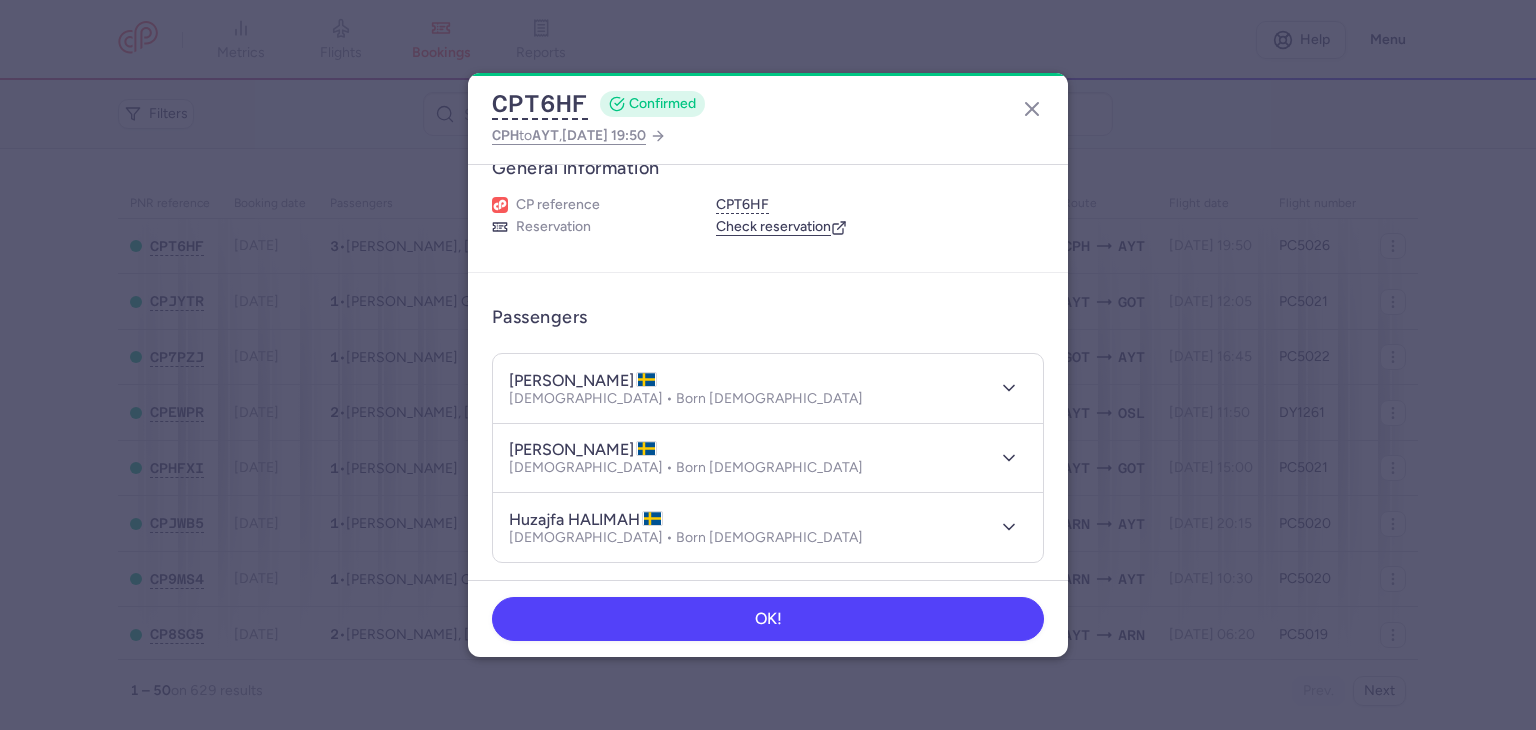 scroll, scrollTop: 0, scrollLeft: 0, axis: both 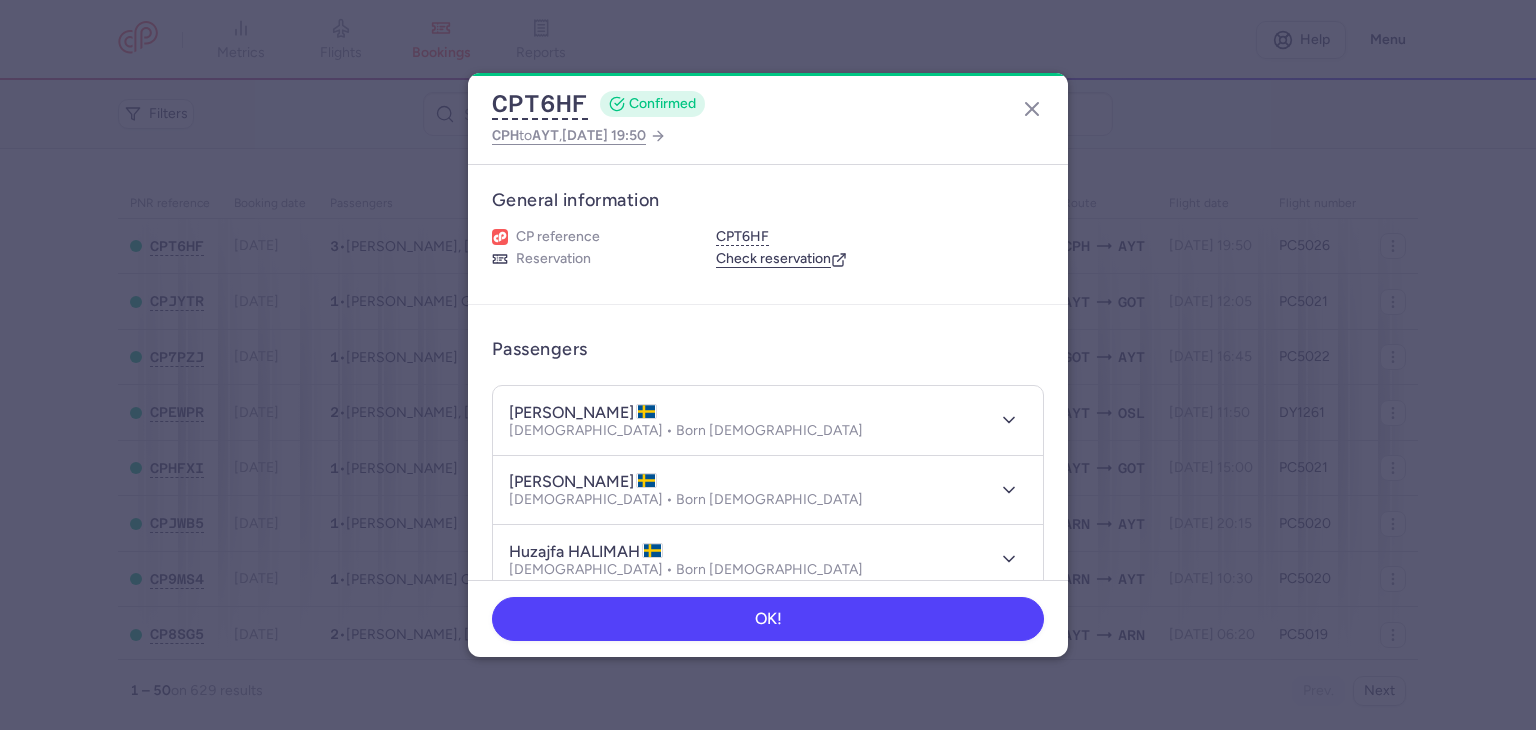 type 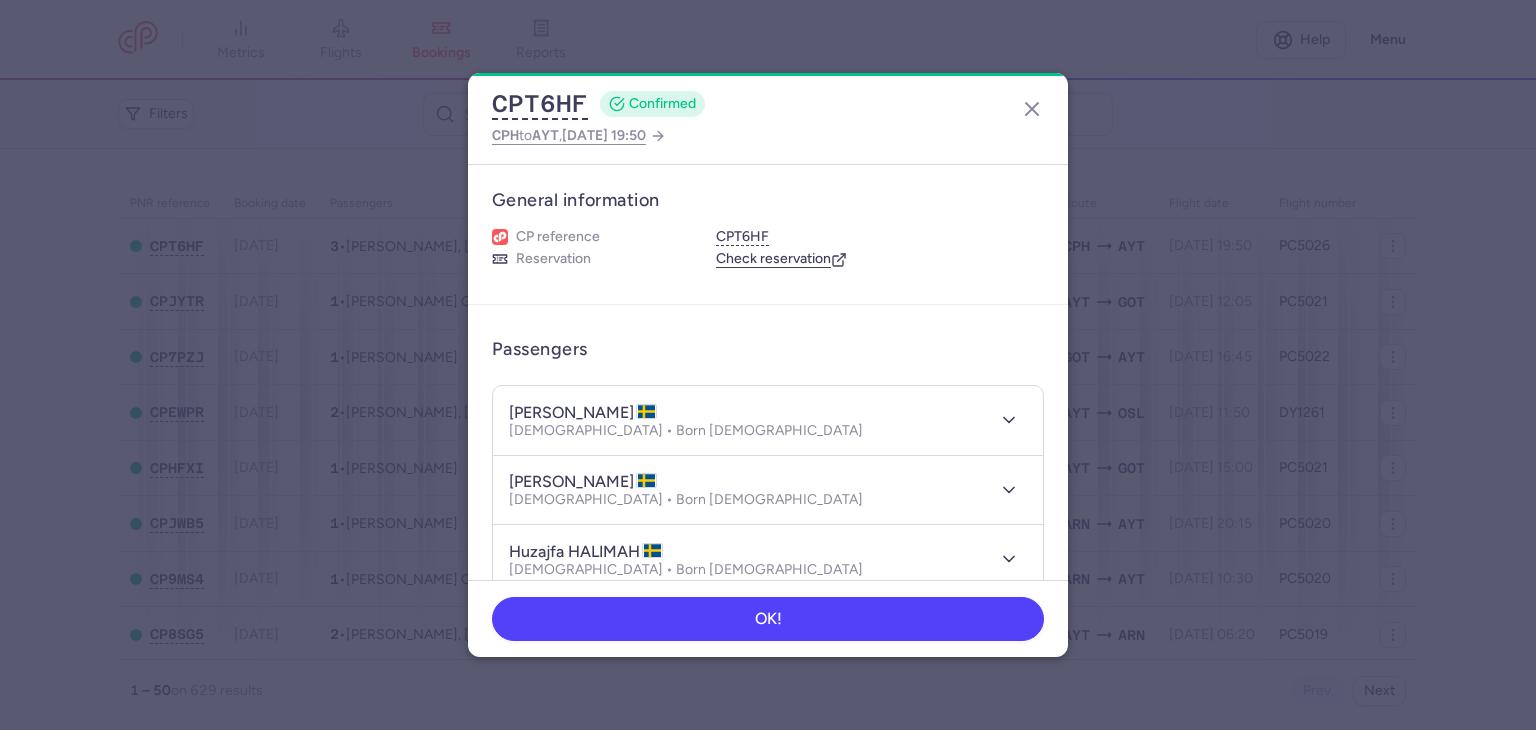scroll, scrollTop: 533, scrollLeft: 0, axis: vertical 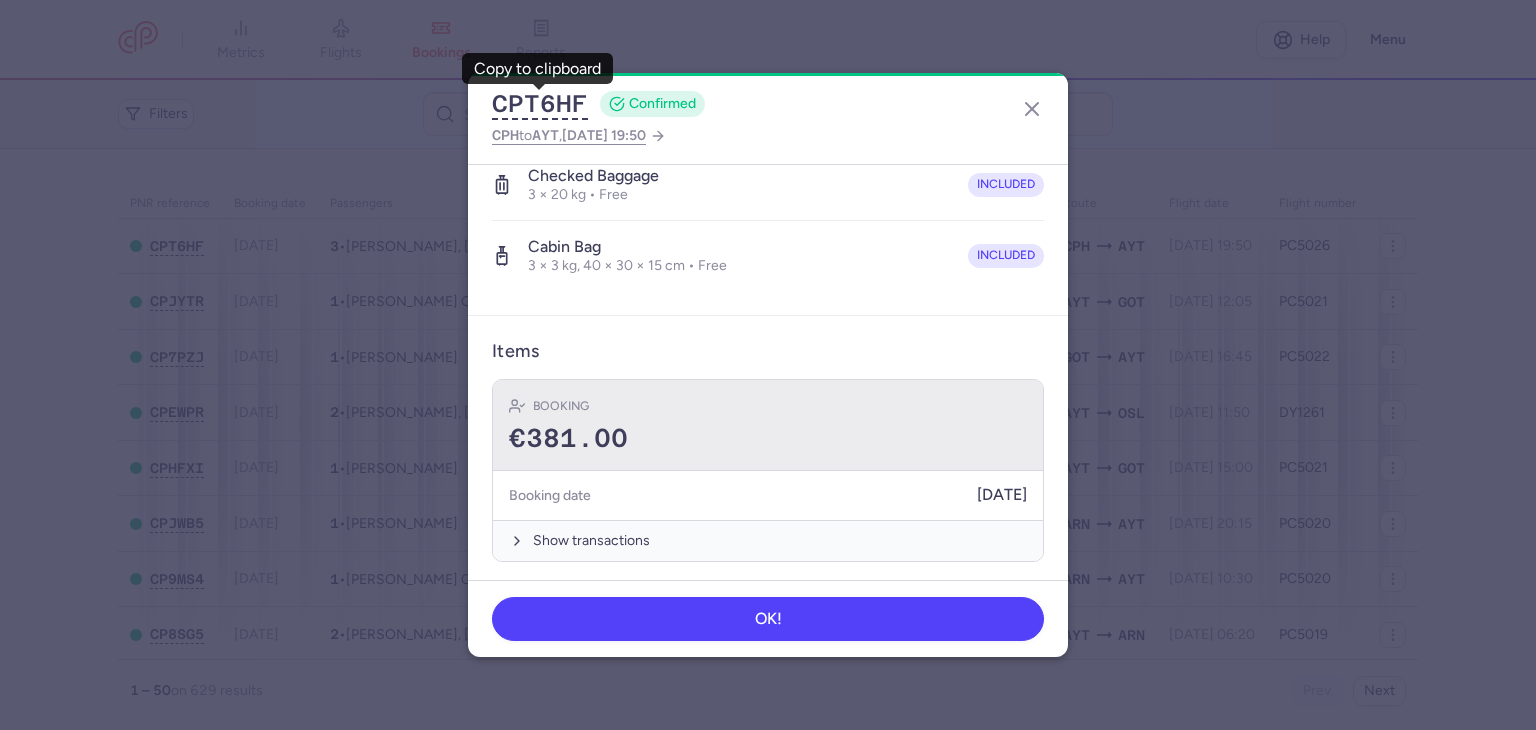 click on "€381.00" at bounding box center (768, 439) 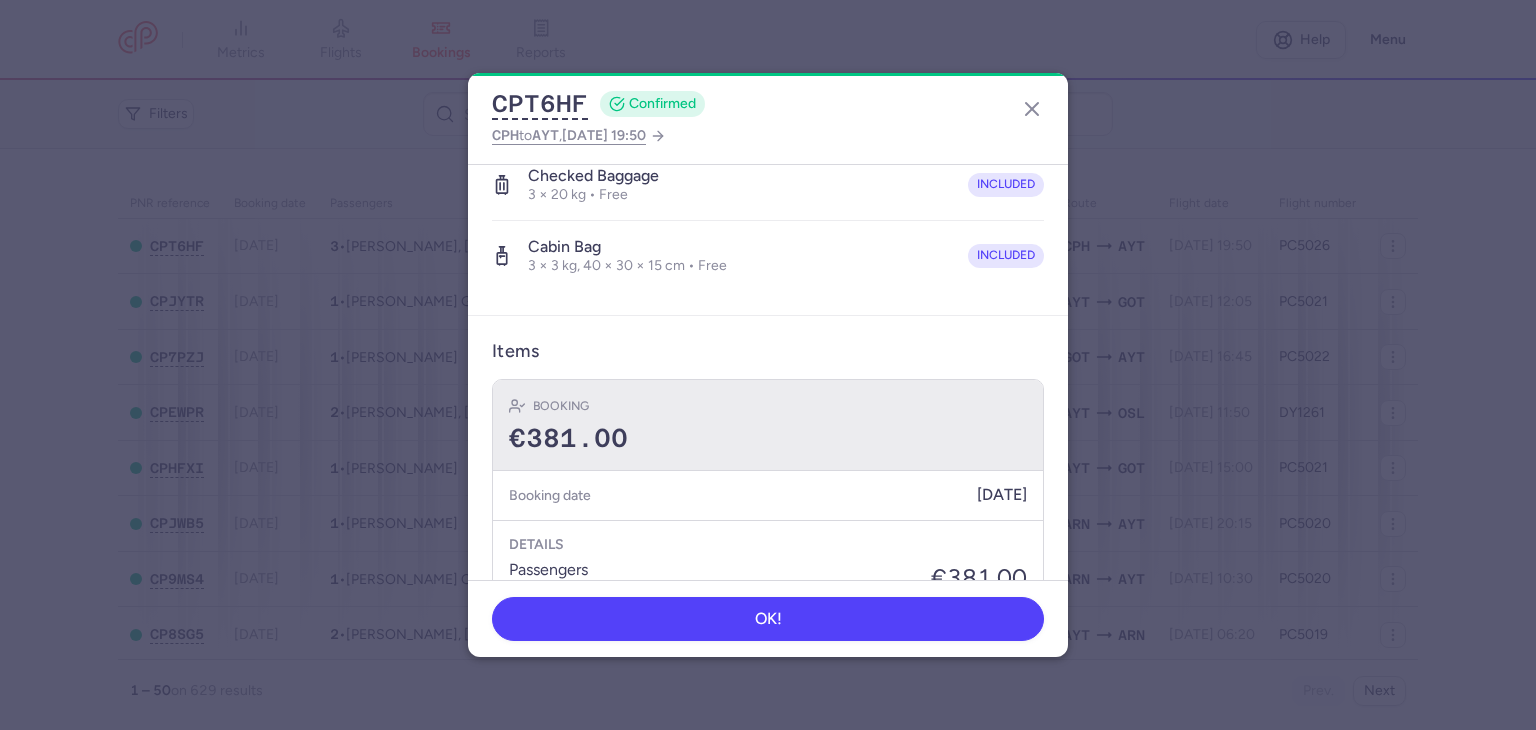 scroll, scrollTop: 633, scrollLeft: 0, axis: vertical 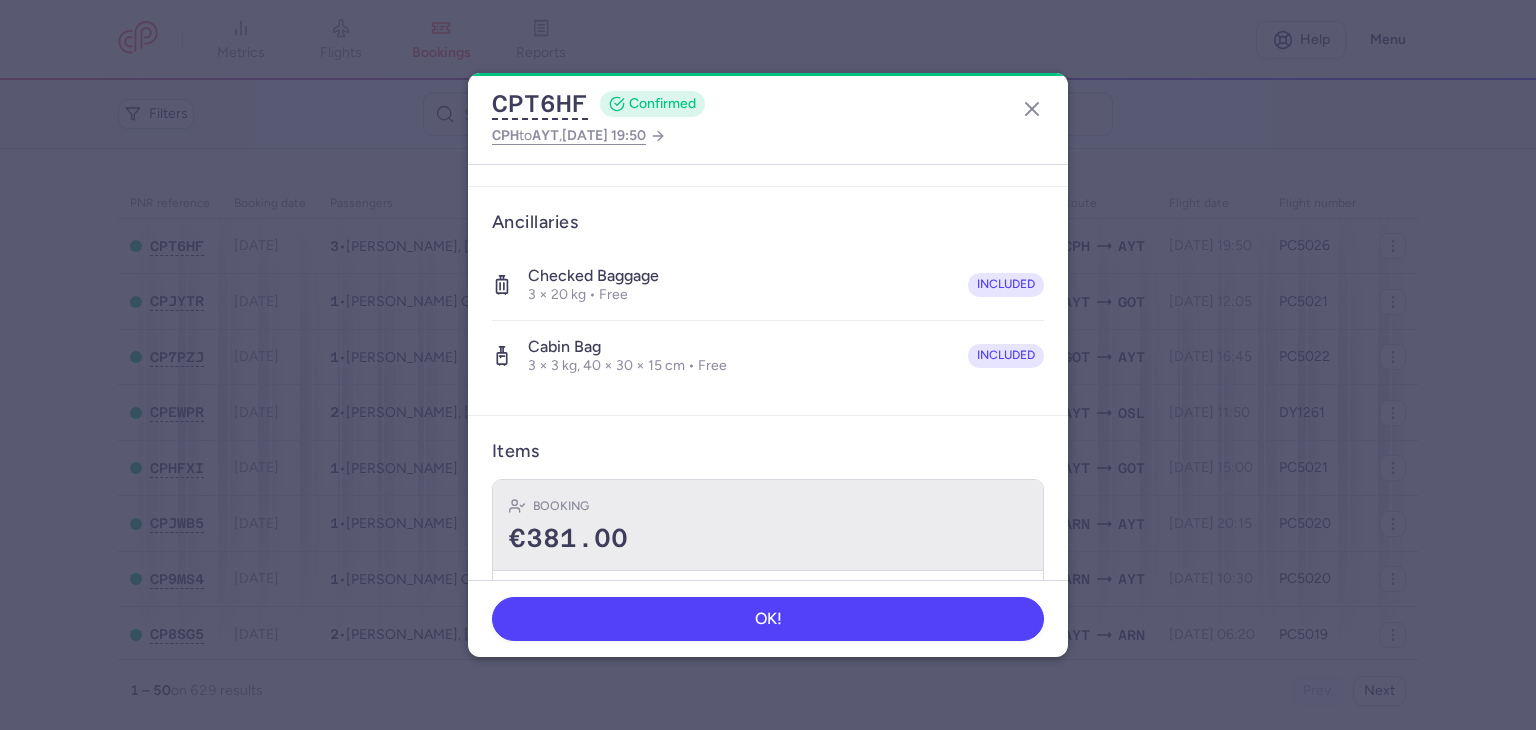click on "€381.00" at bounding box center (768, 539) 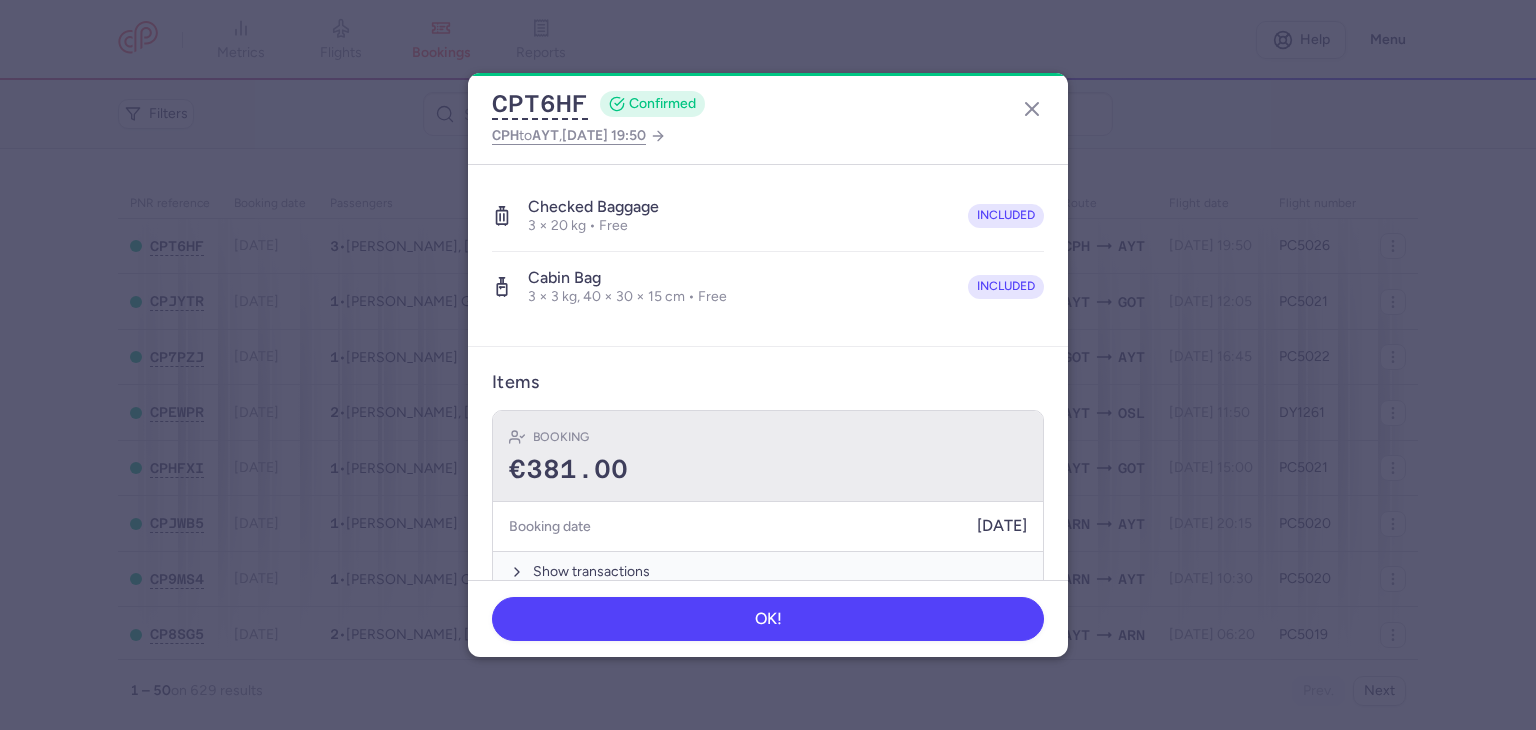 scroll, scrollTop: 533, scrollLeft: 0, axis: vertical 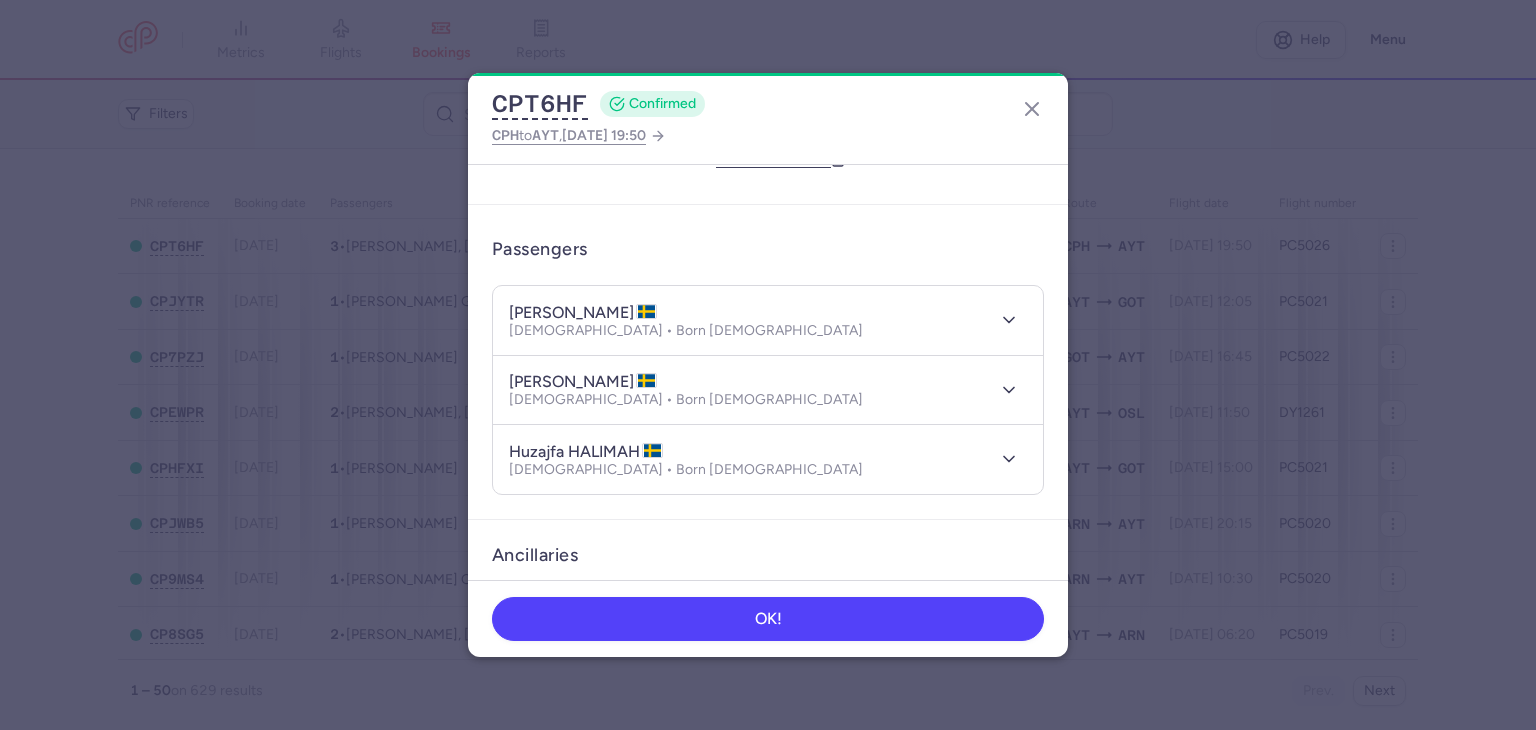 click on "rima KHATTAB  Female • Born 03/09/1977" at bounding box center [746, 320] 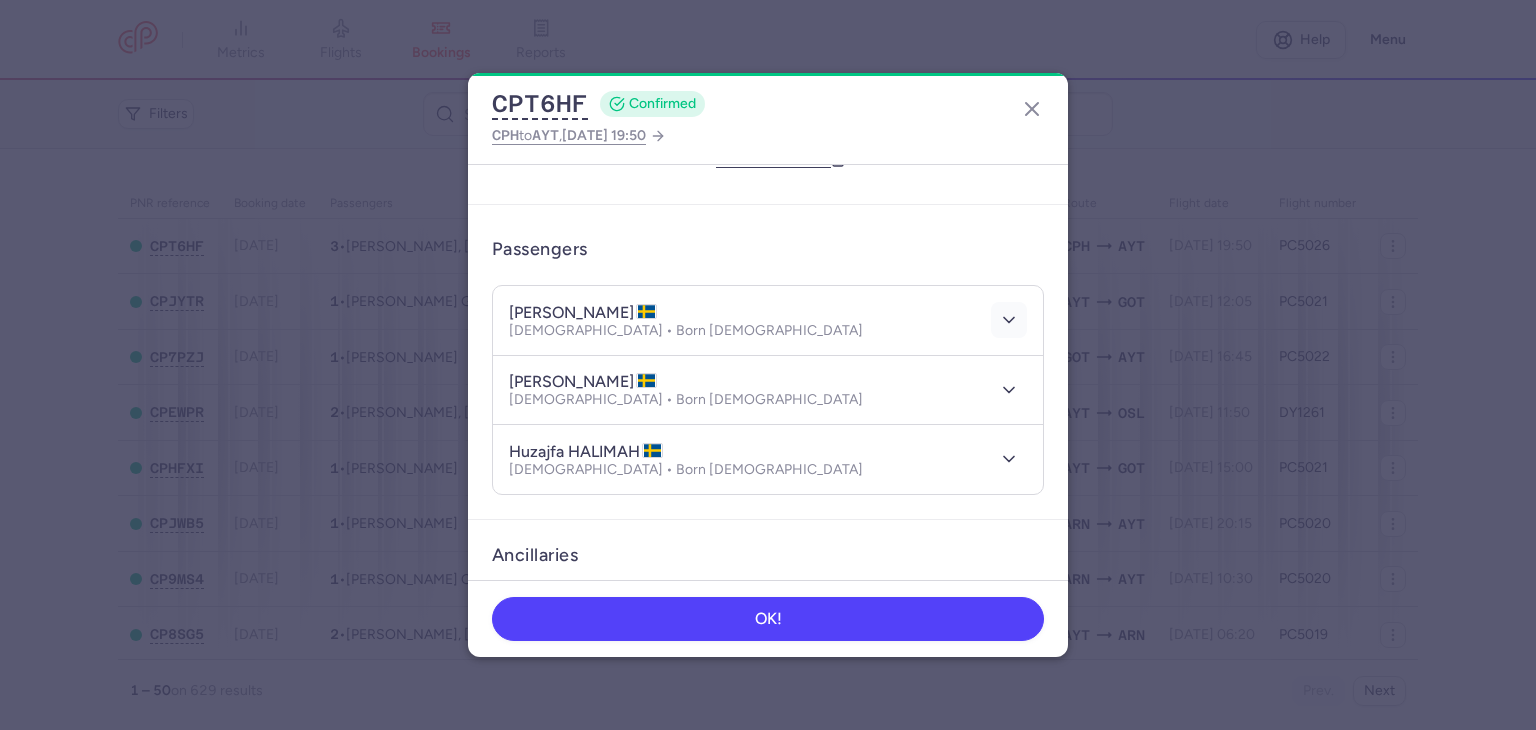 click at bounding box center [1009, 320] 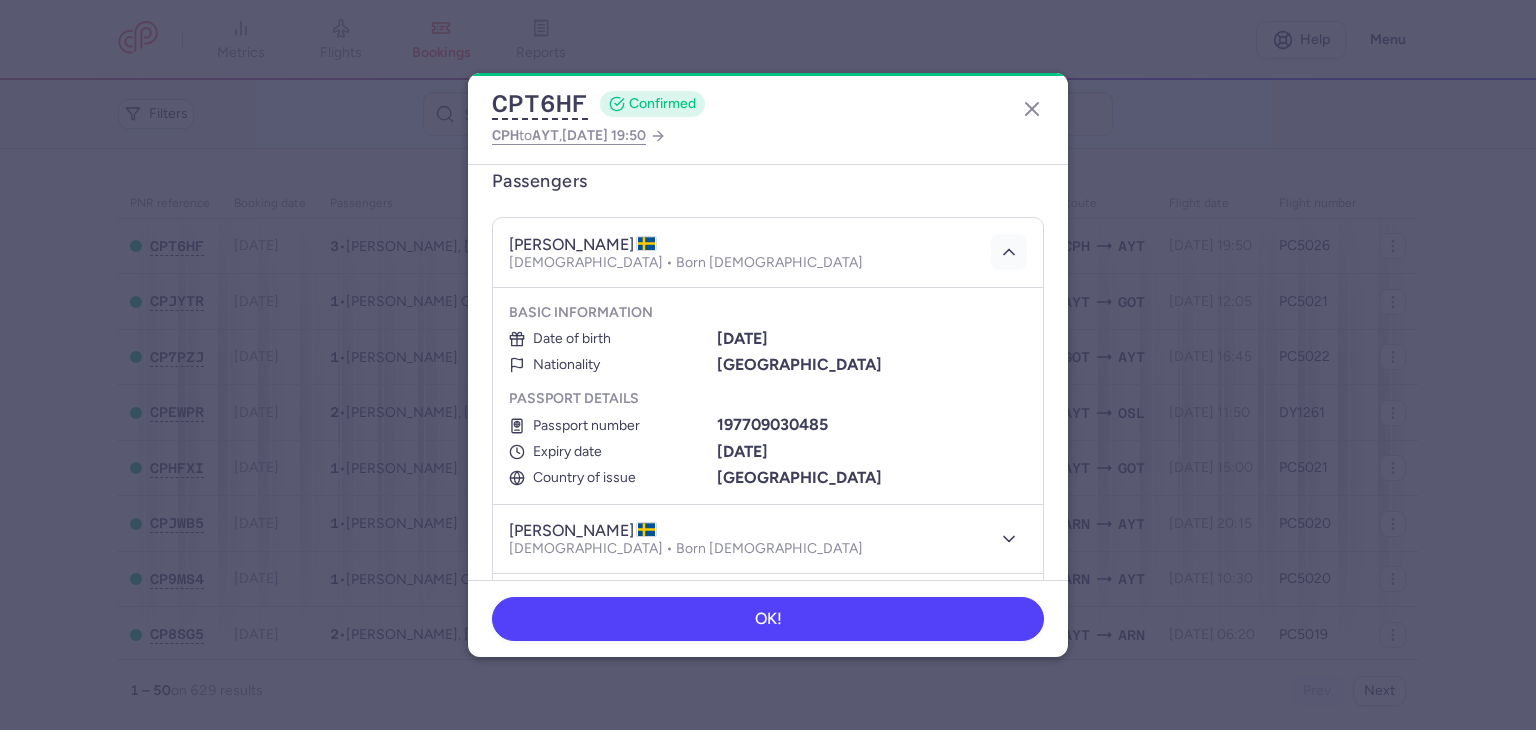 scroll, scrollTop: 200, scrollLeft: 0, axis: vertical 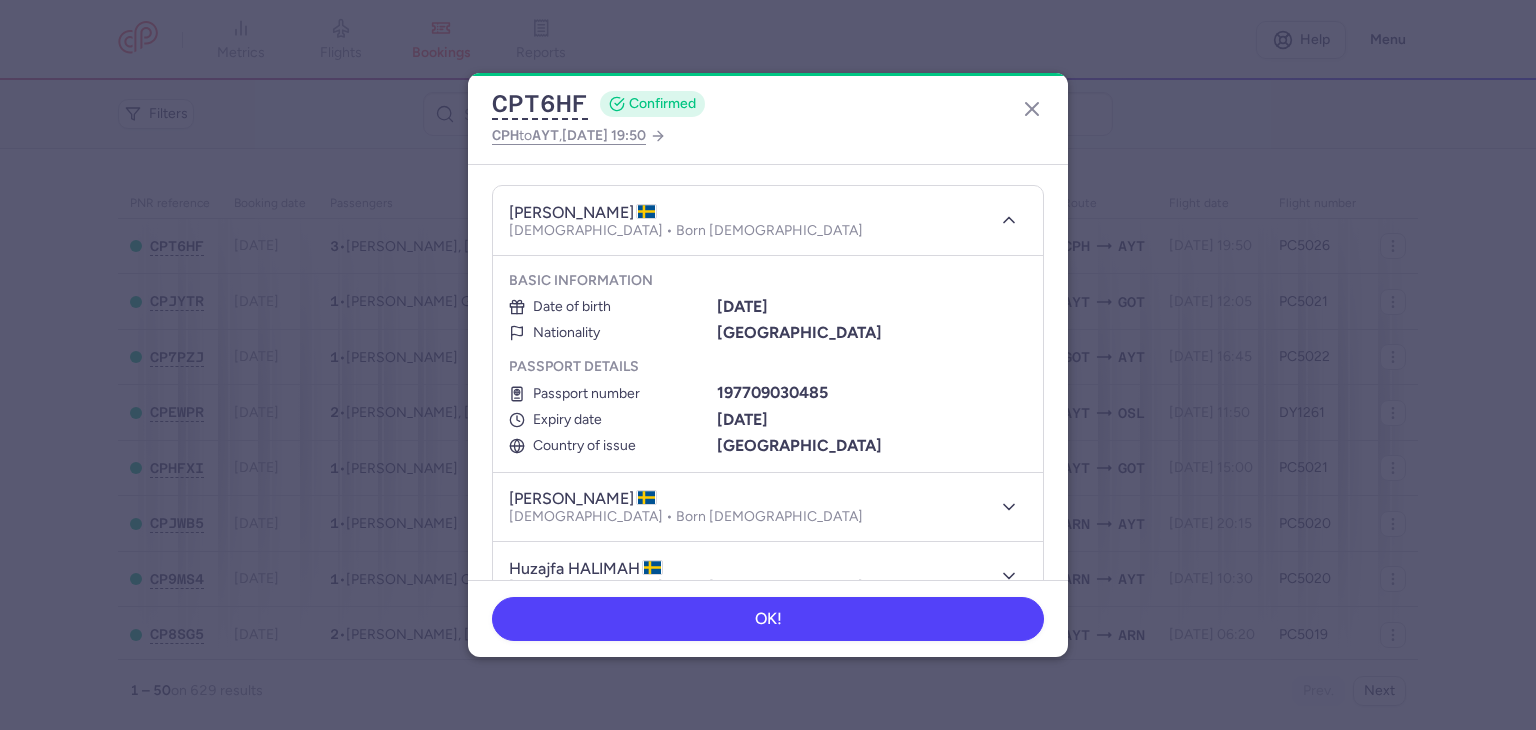 type 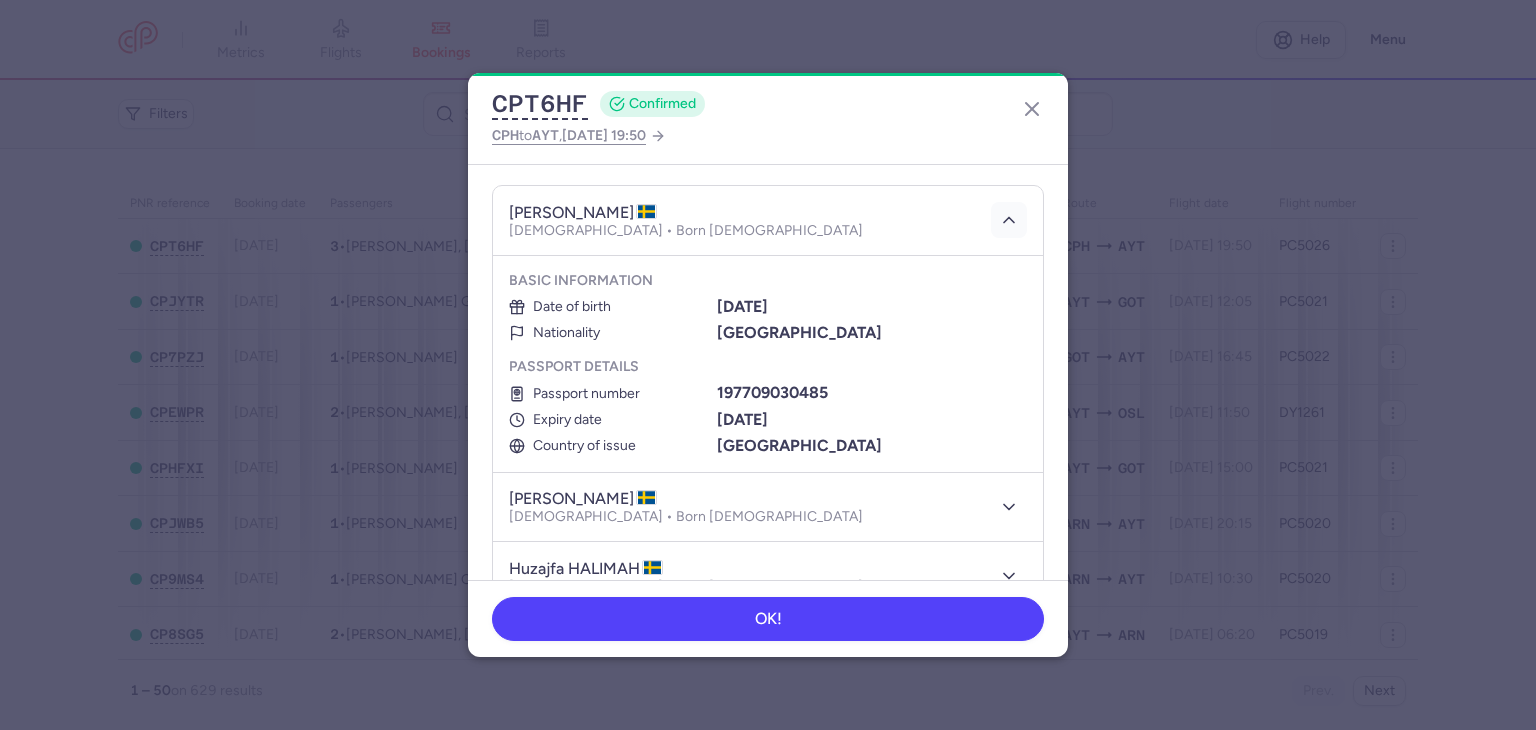 click at bounding box center (1009, 220) 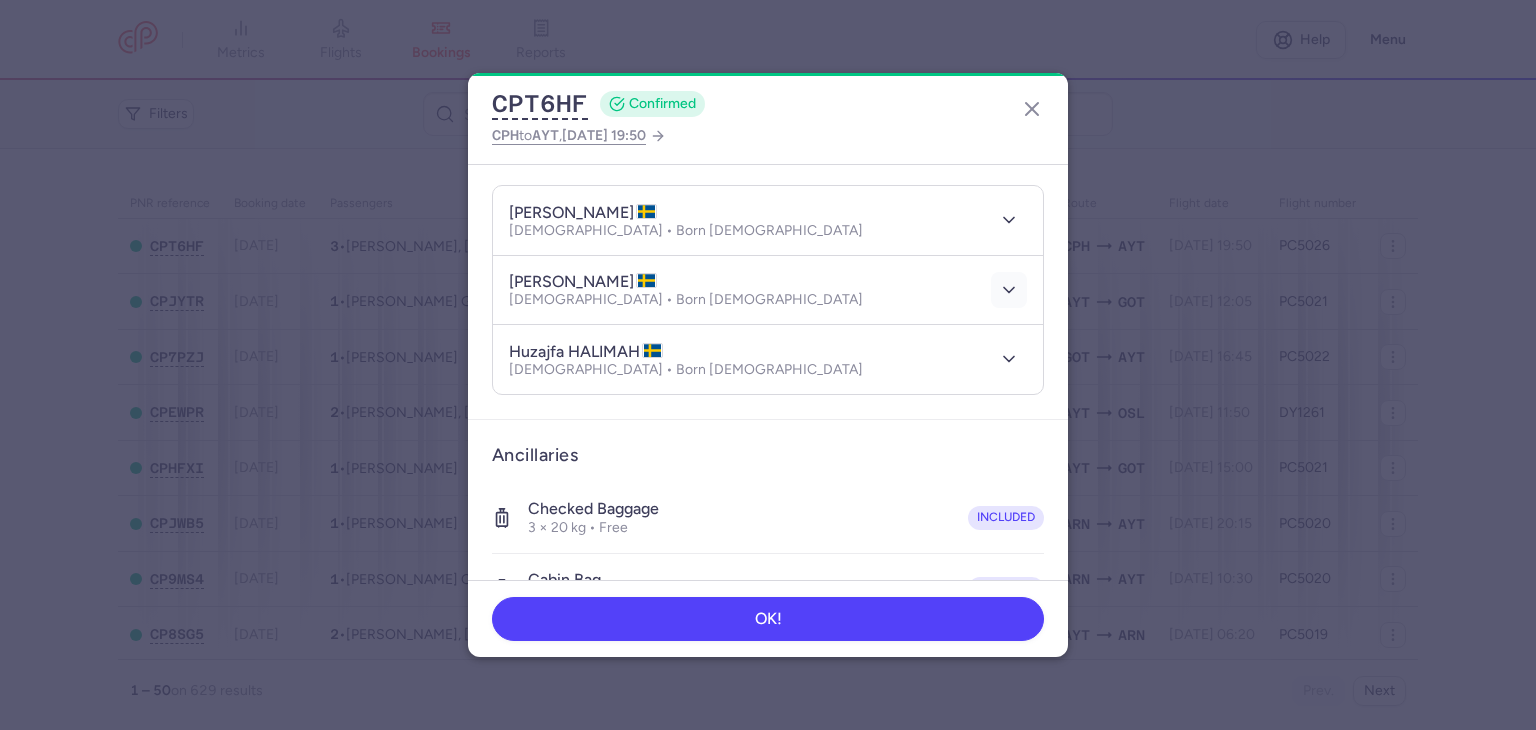 click at bounding box center [1009, 290] 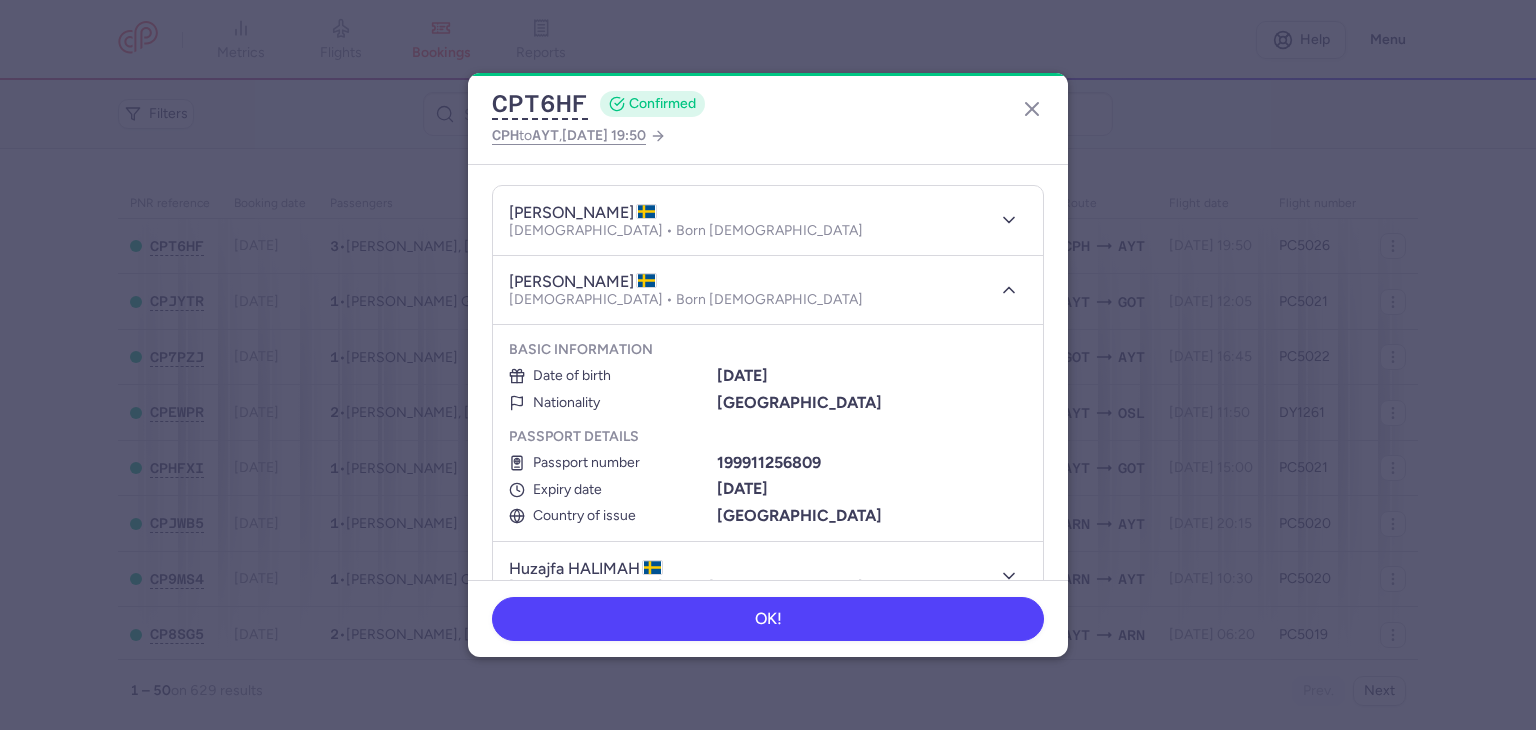 type 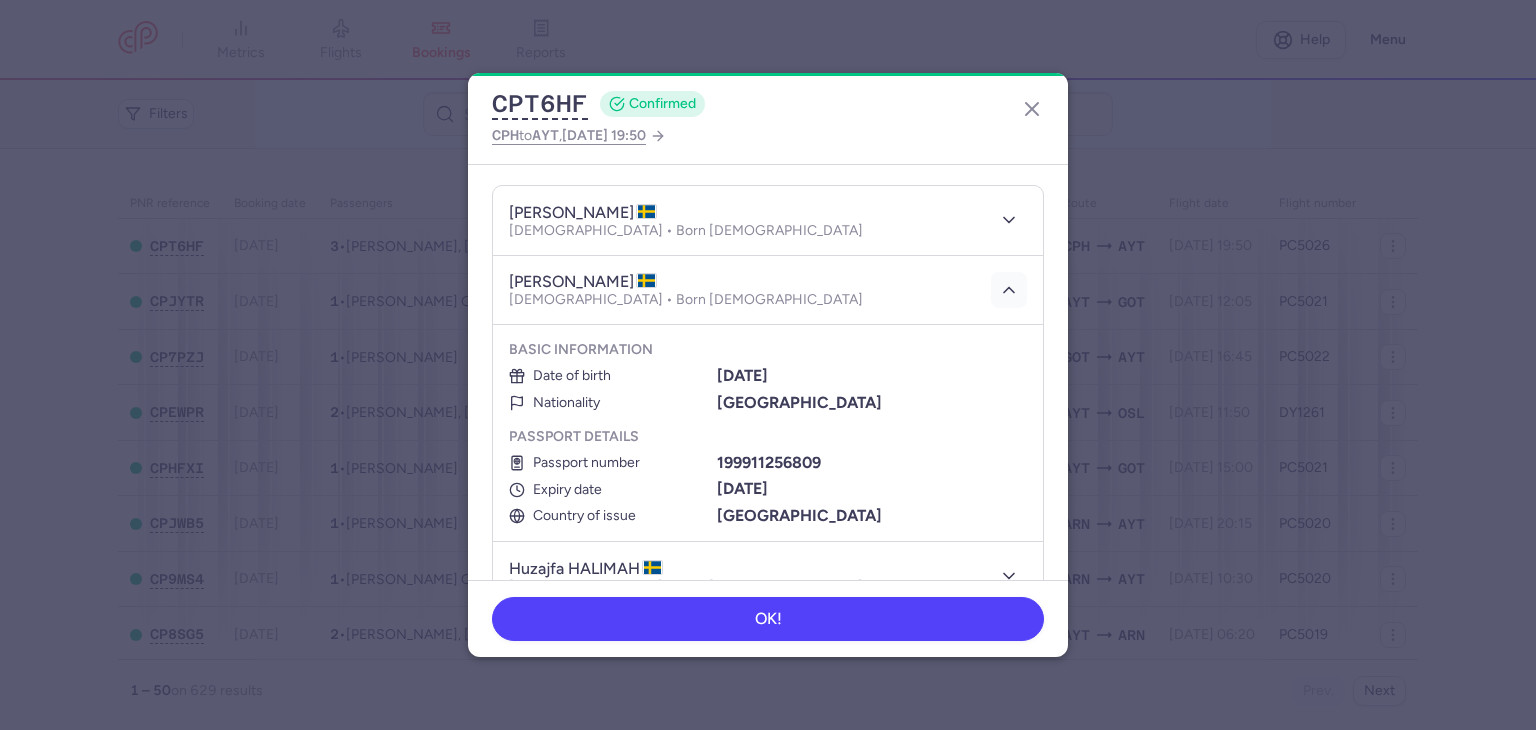 click 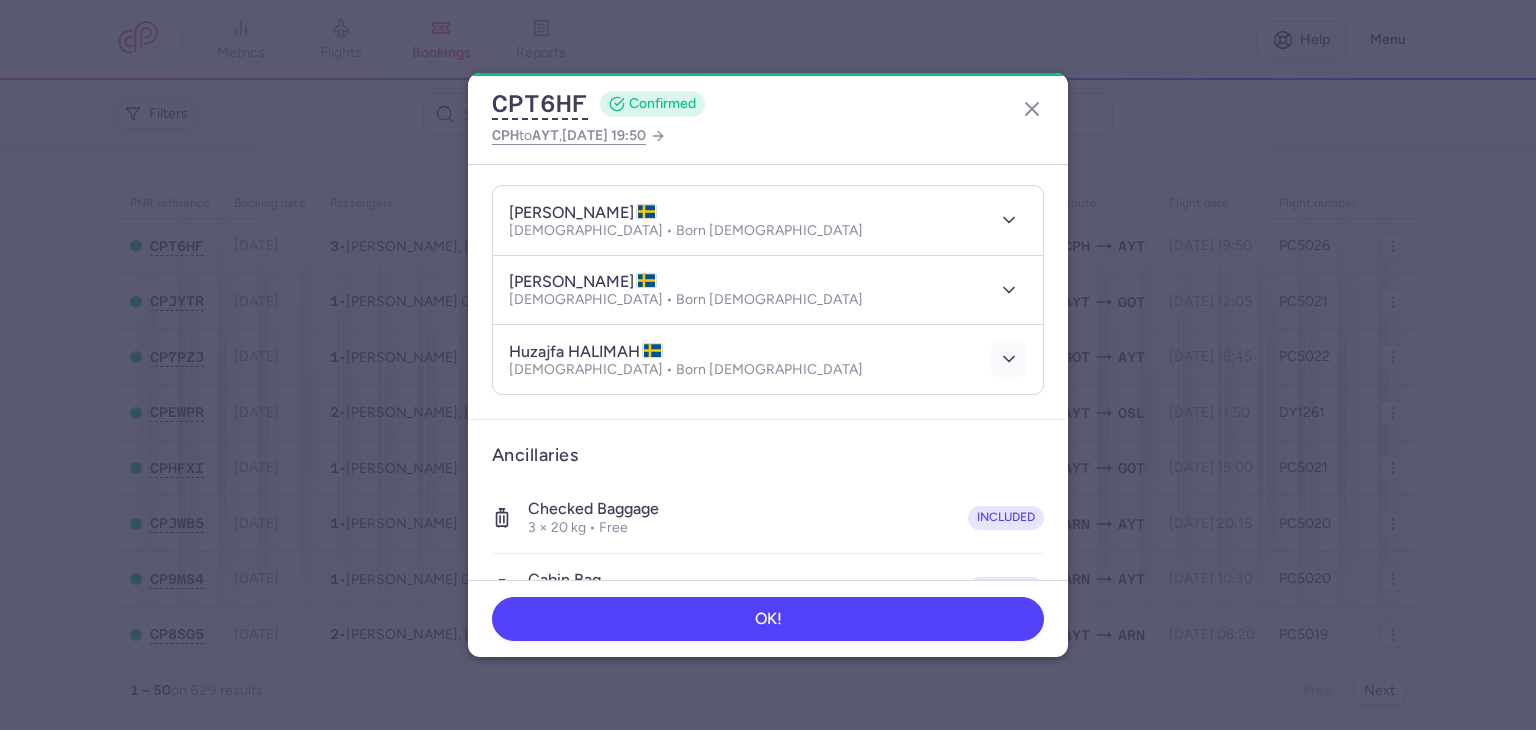 click 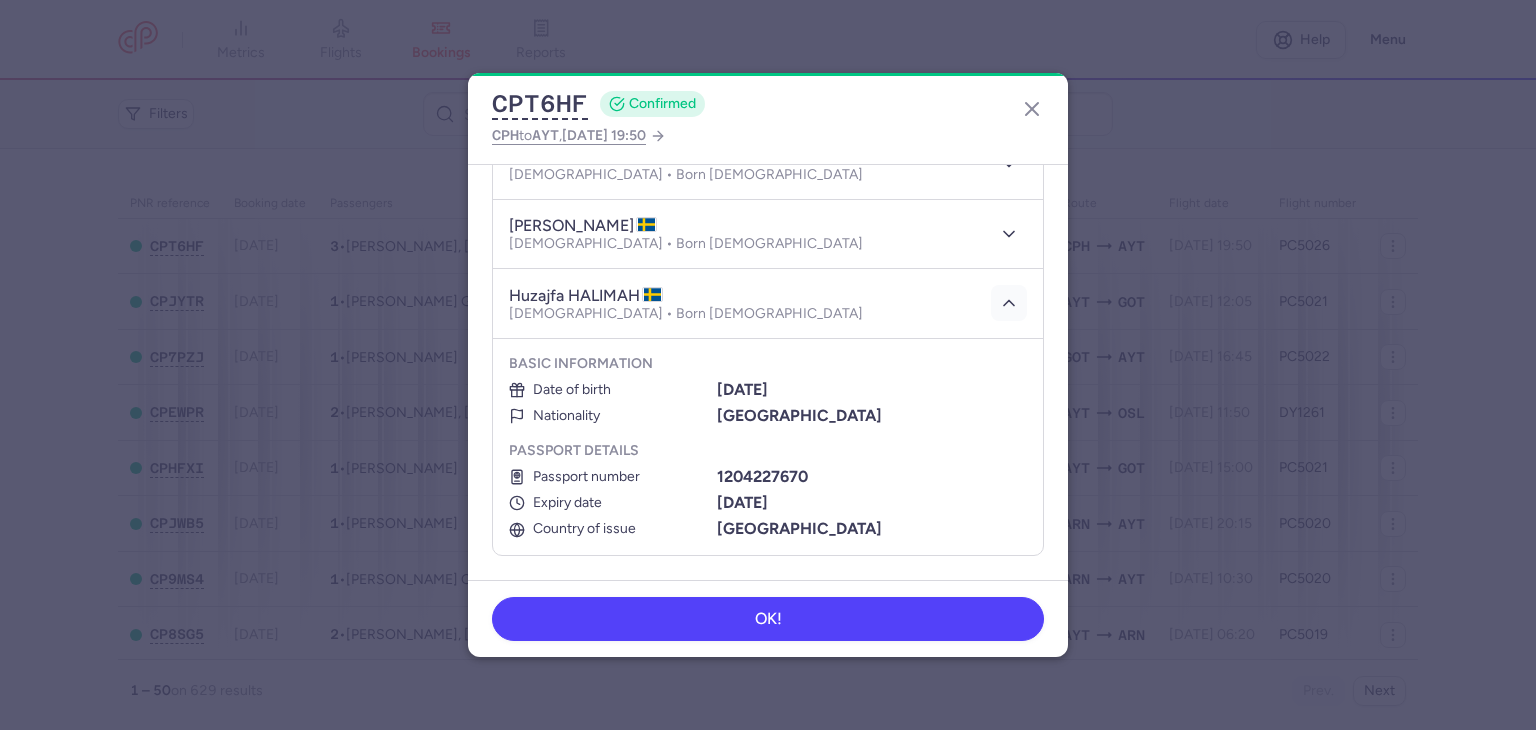 scroll, scrollTop: 300, scrollLeft: 0, axis: vertical 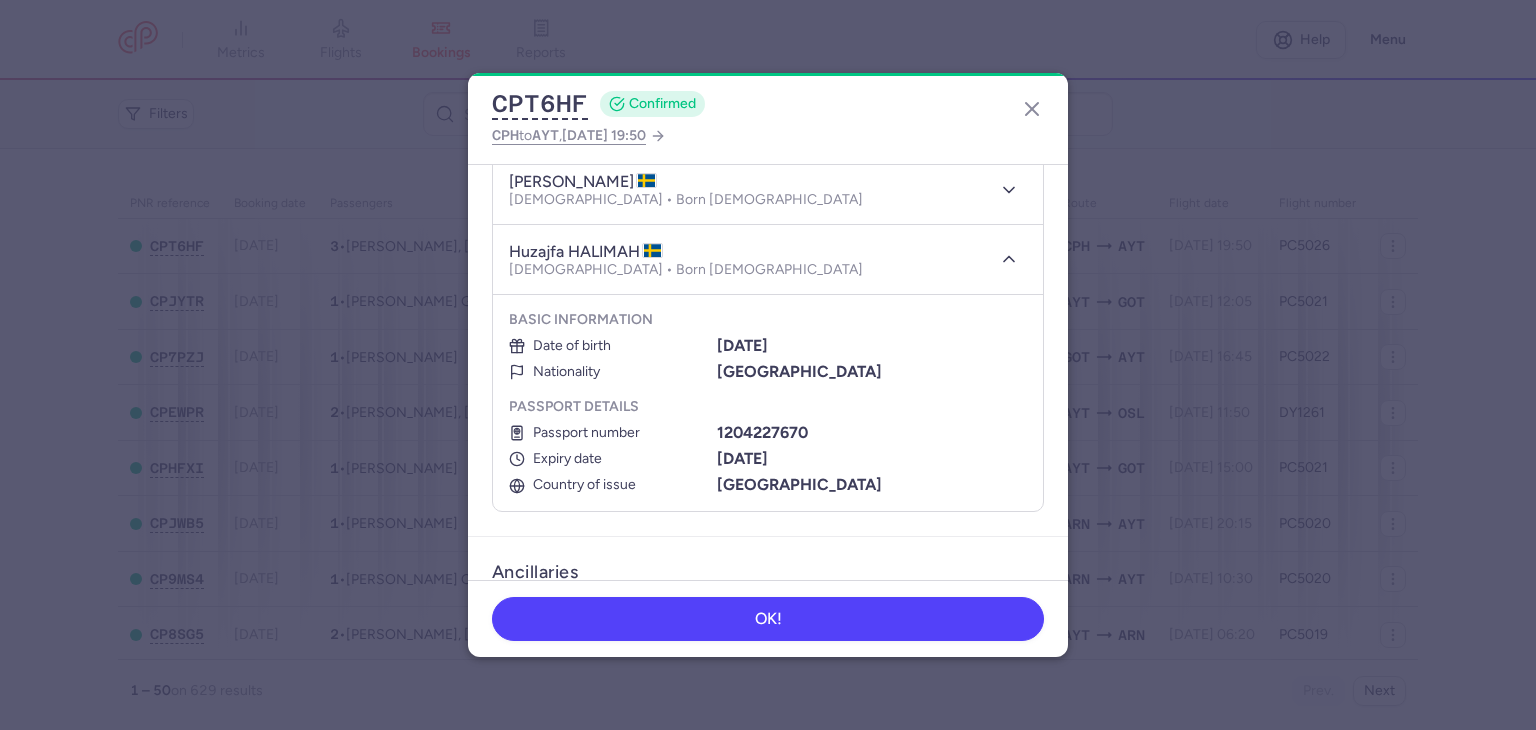 type 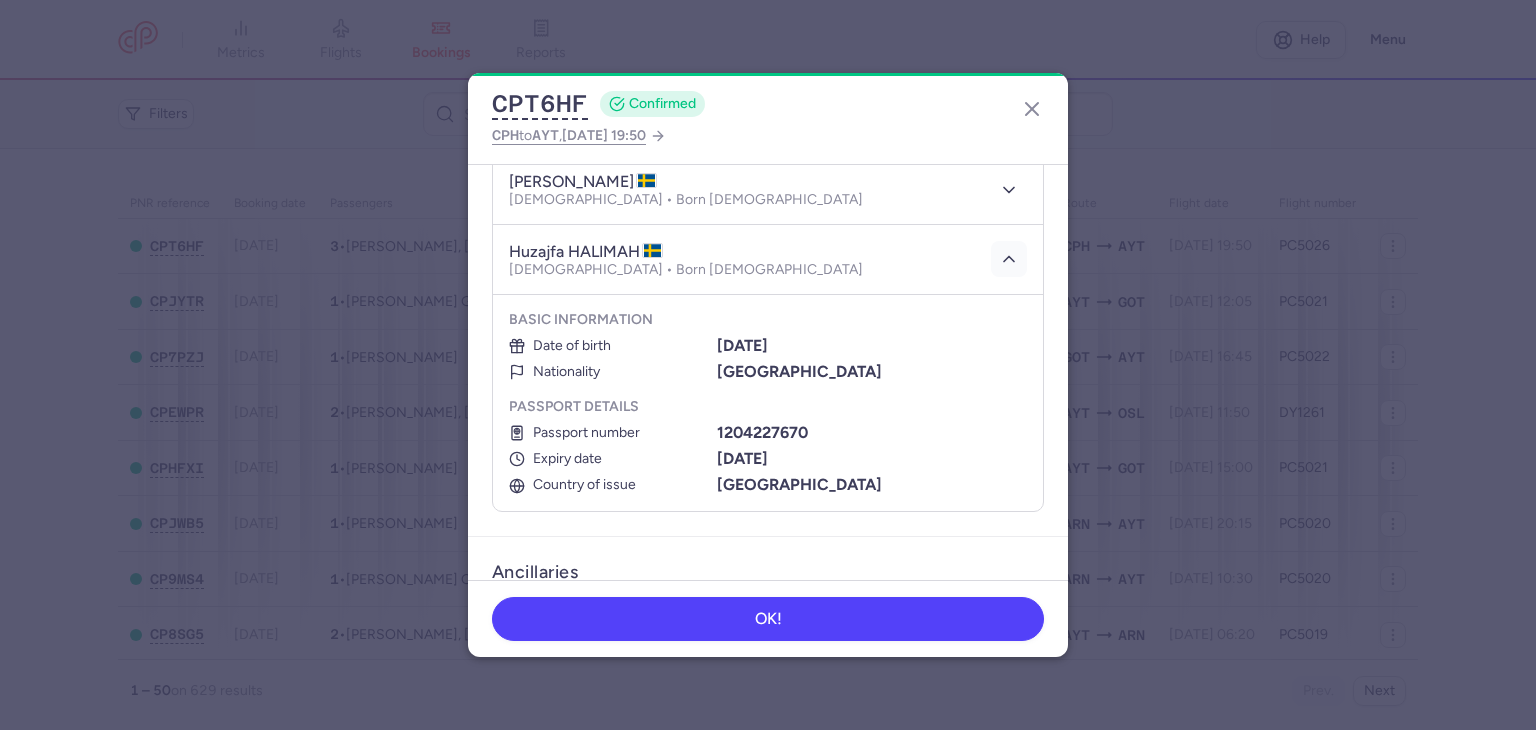 click at bounding box center (1009, 259) 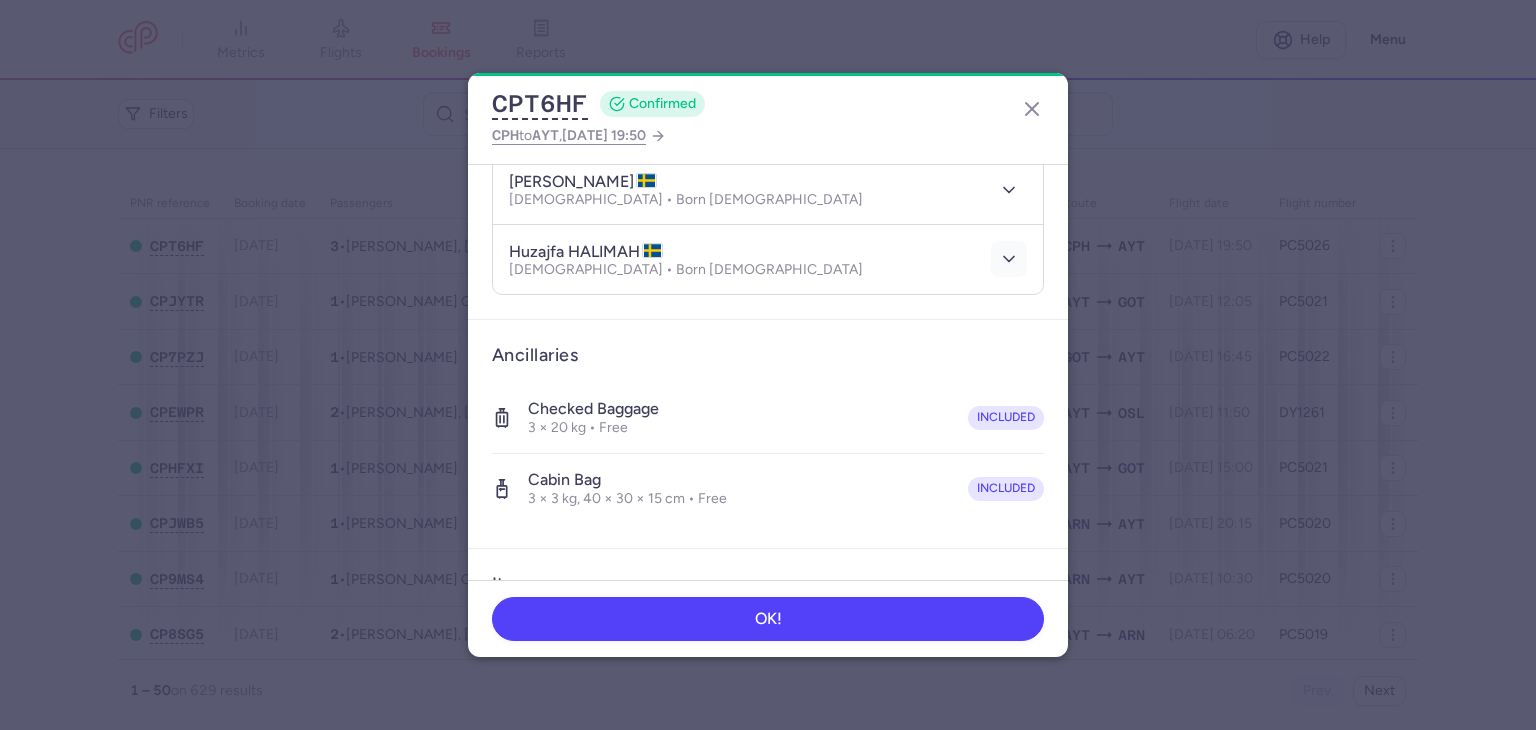 click at bounding box center [1009, 259] 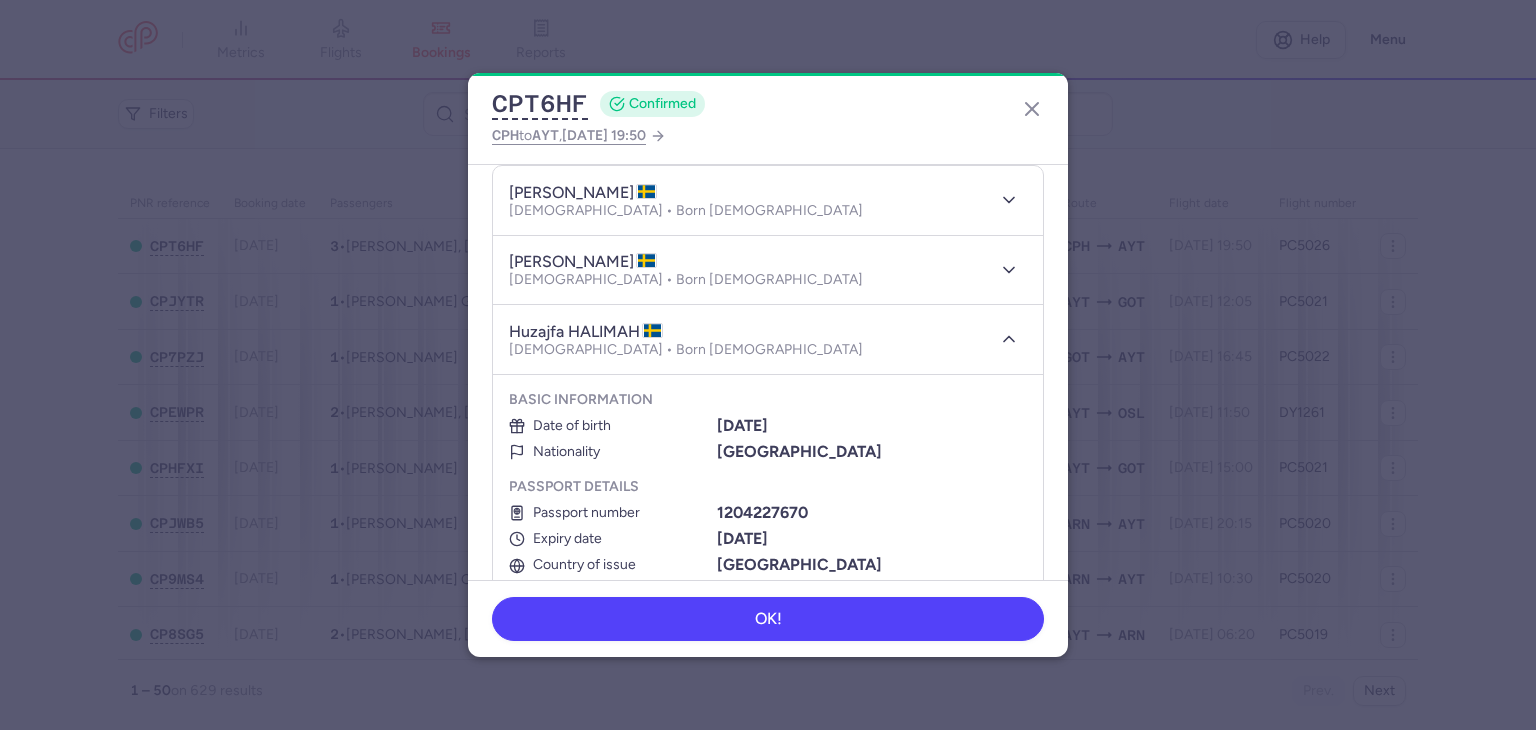 scroll, scrollTop: 100, scrollLeft: 0, axis: vertical 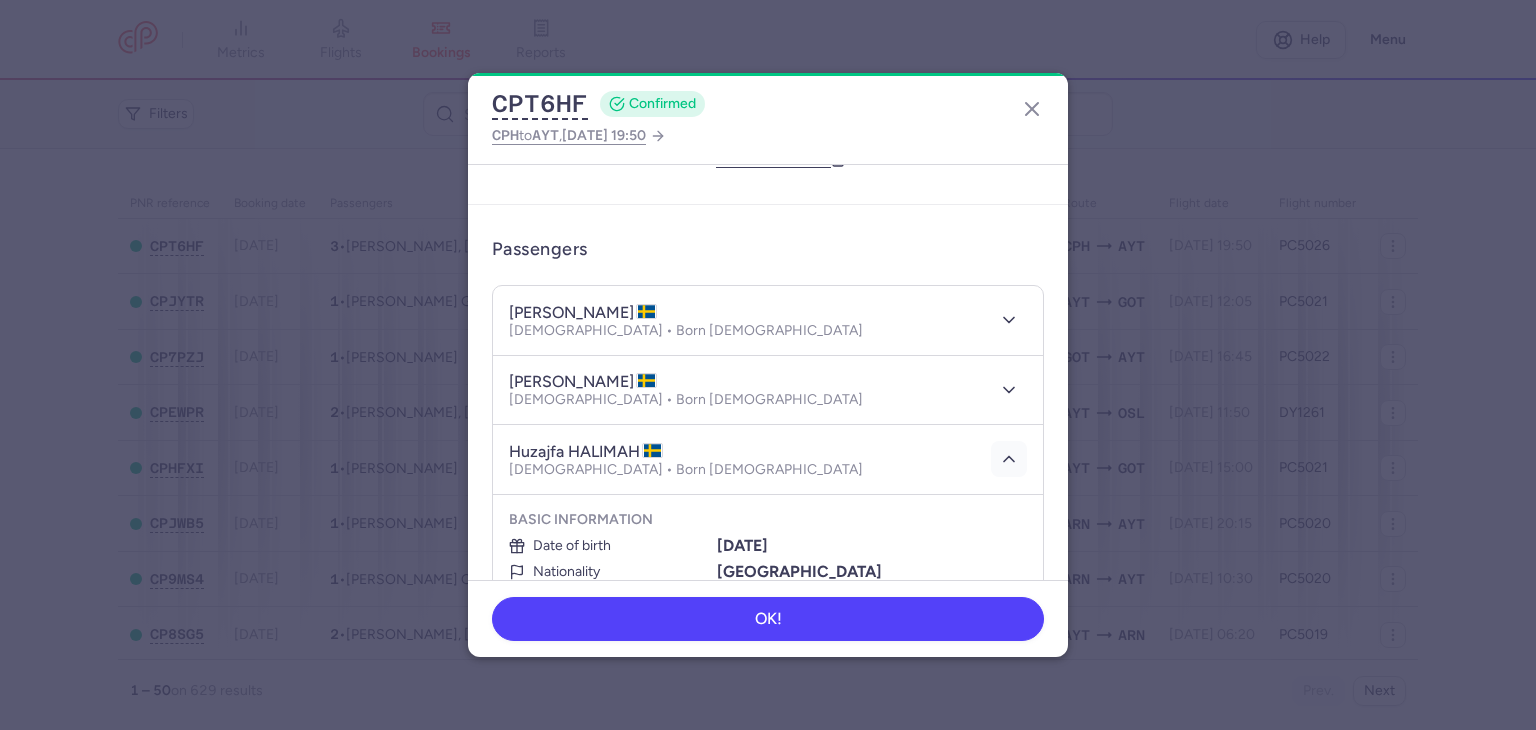 click 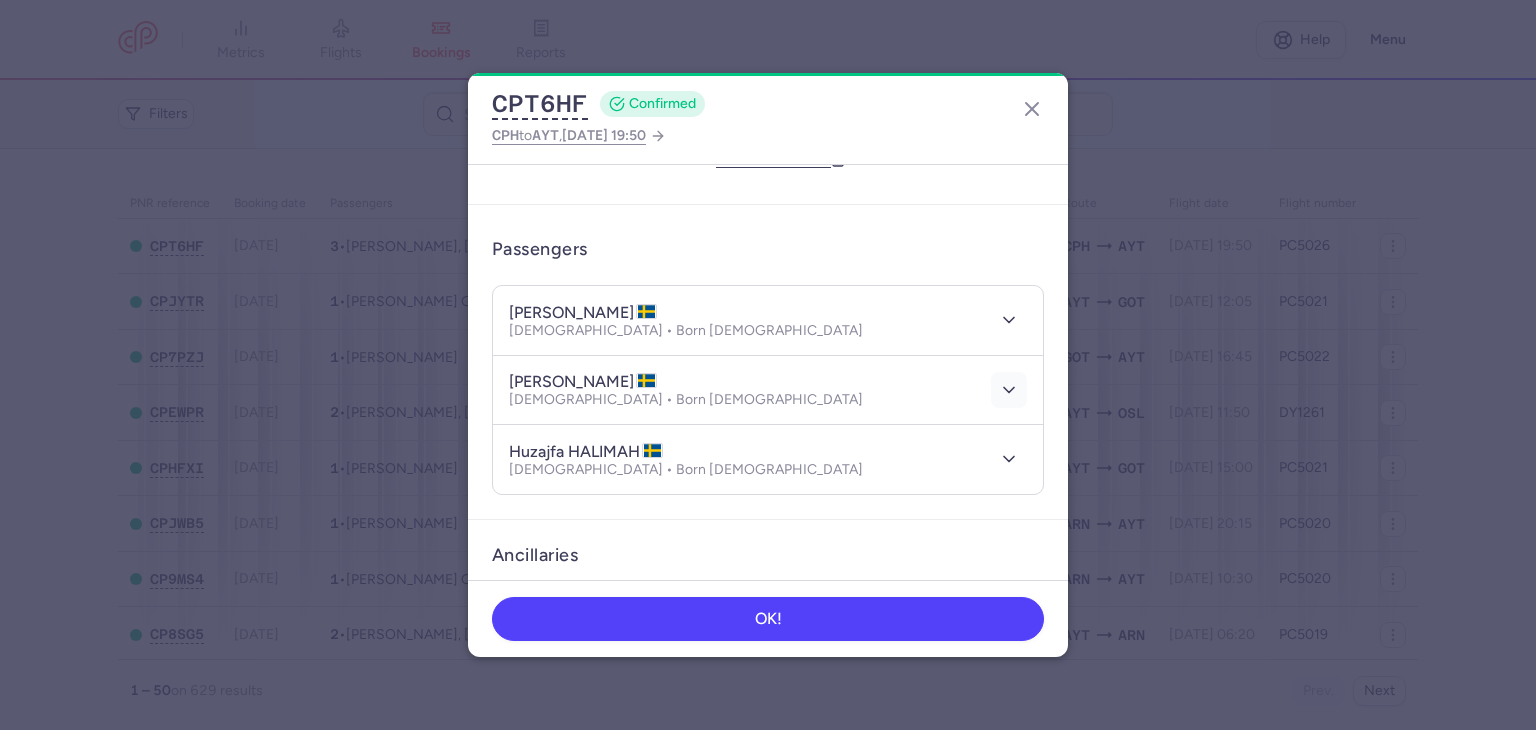 click 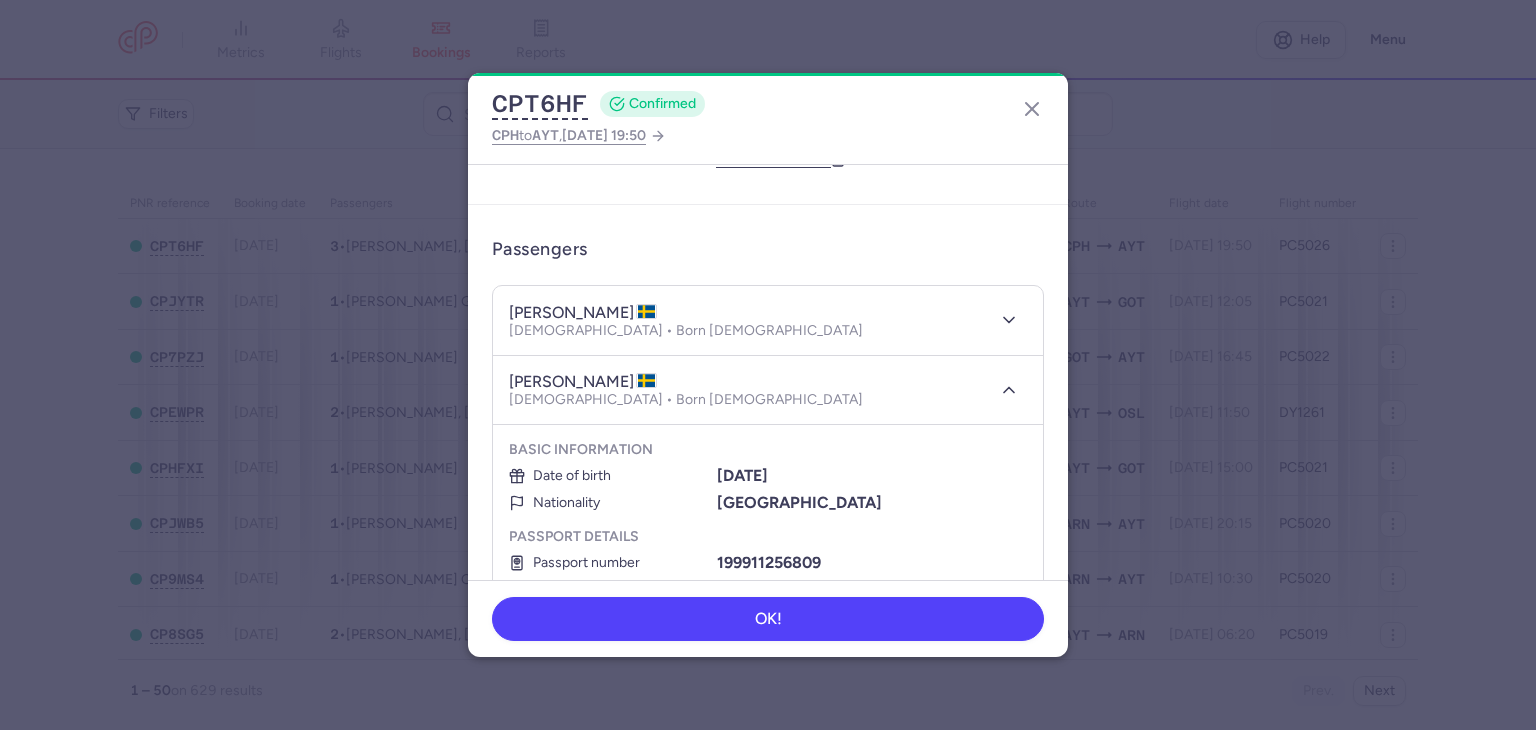 drag, startPoint x: 495, startPoint y: 109, endPoint x: 596, endPoint y: 110, distance: 101.00495 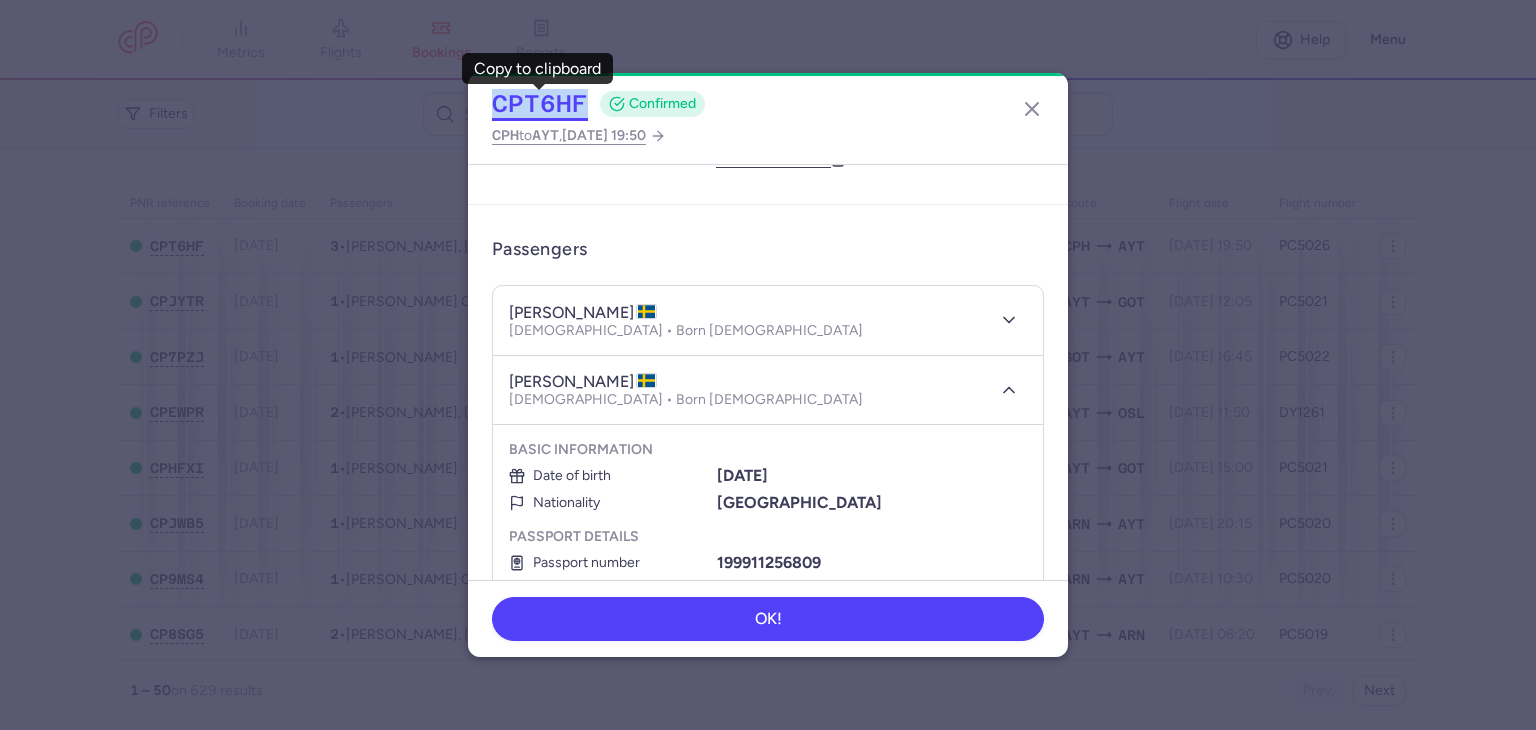 drag, startPoint x: 591, startPoint y: 107, endPoint x: 492, endPoint y: 108, distance: 99.00505 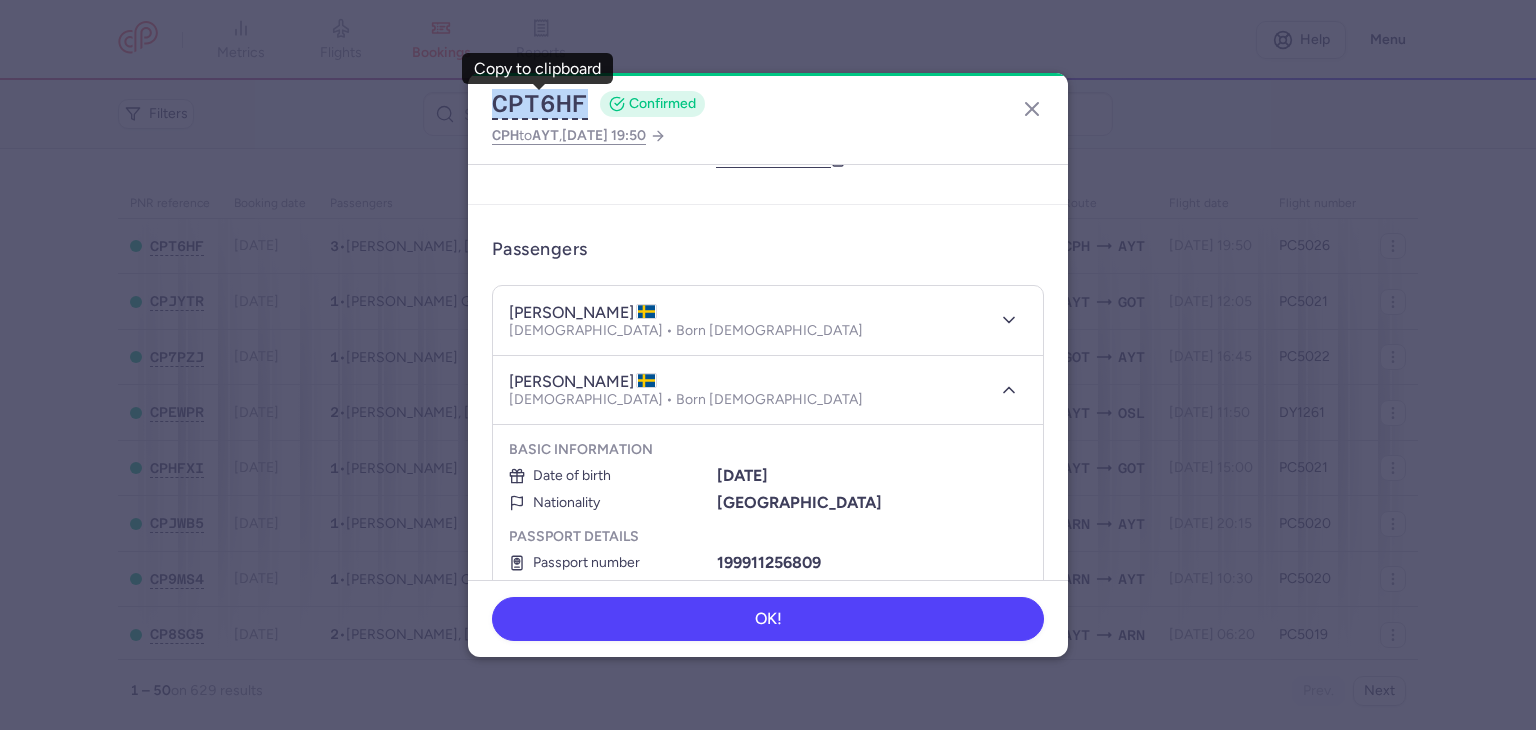 copy on "CPT6HF" 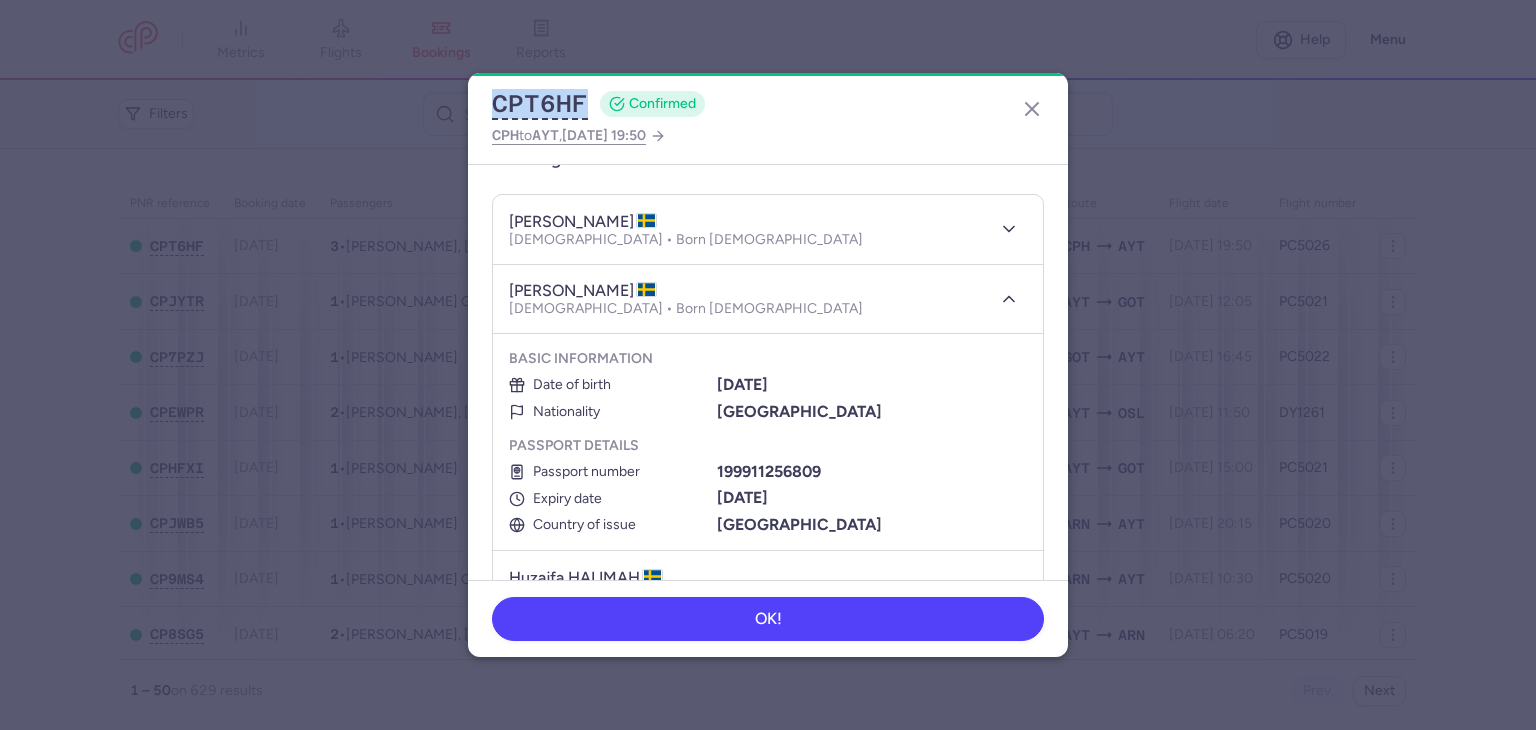 scroll, scrollTop: 300, scrollLeft: 0, axis: vertical 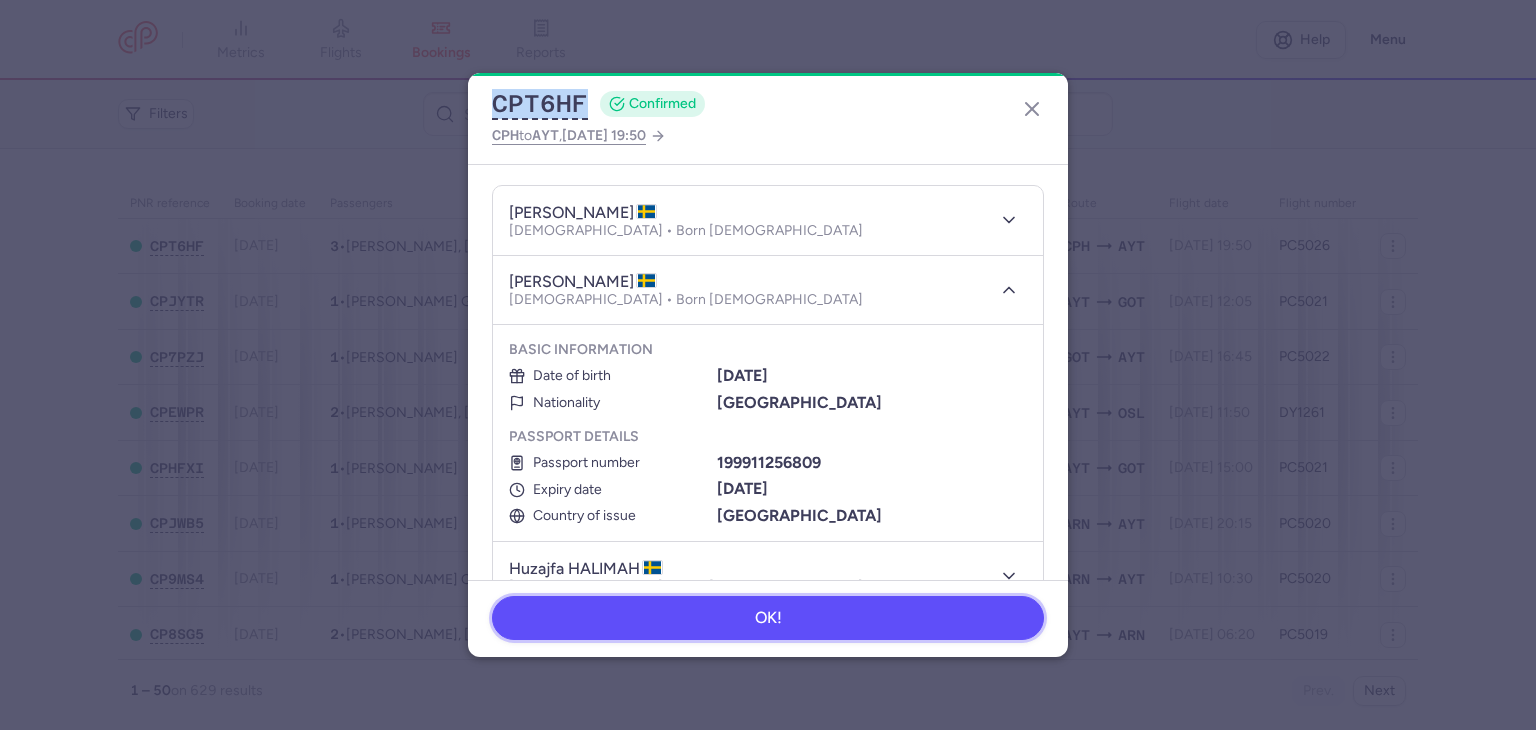click on "OK!" at bounding box center (768, 618) 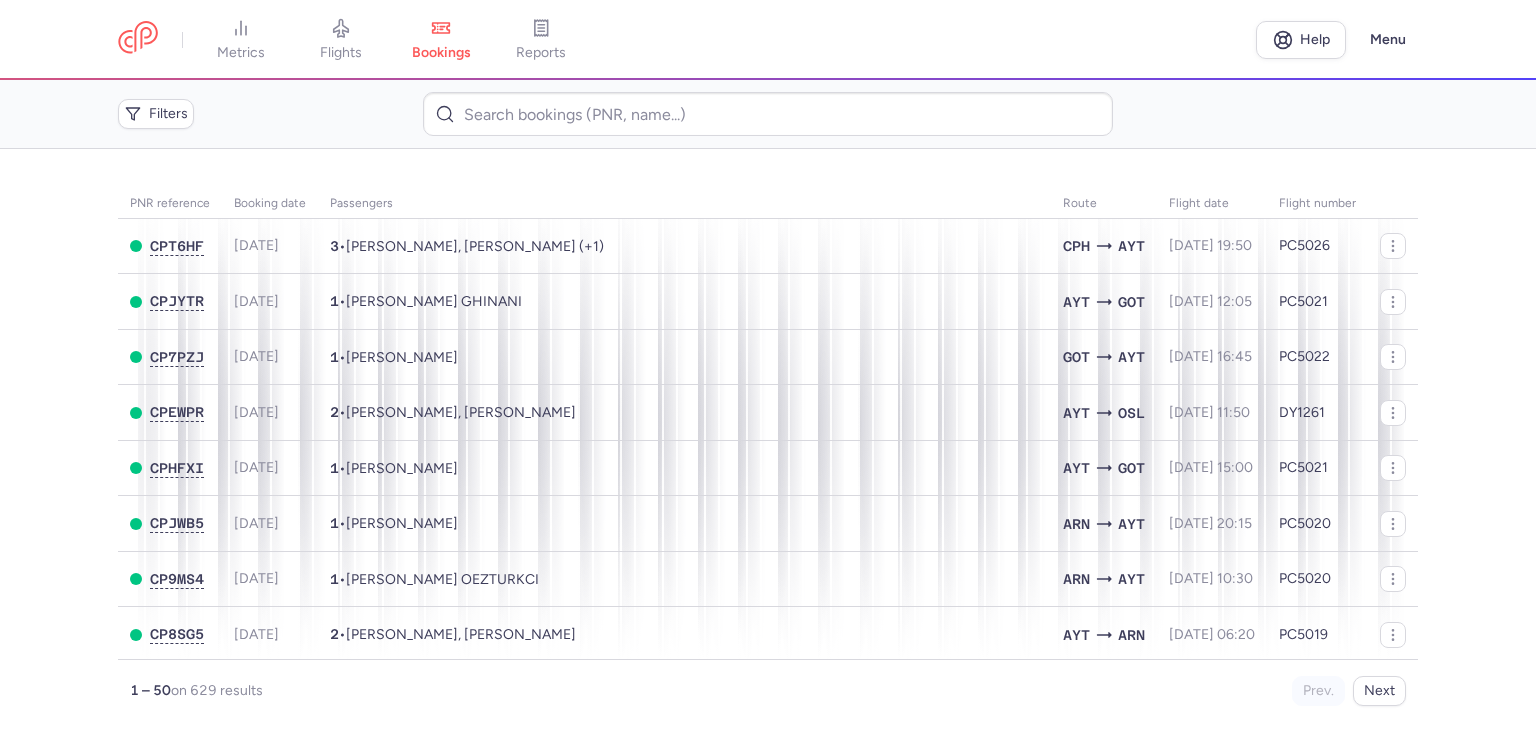 scroll, scrollTop: 0, scrollLeft: 0, axis: both 